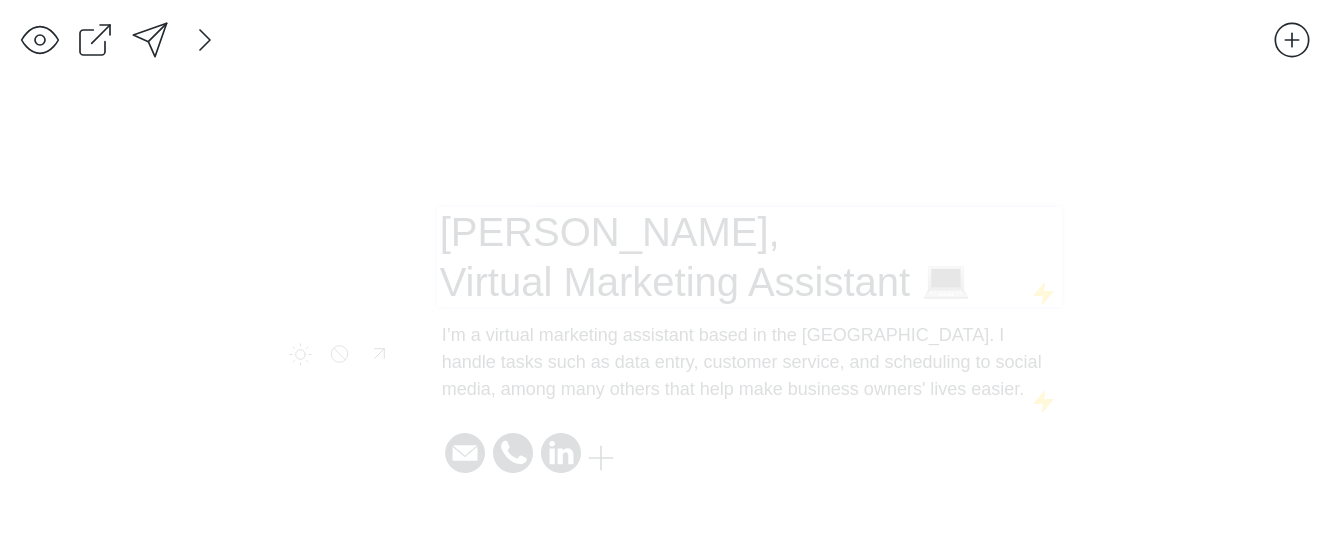 scroll, scrollTop: 0, scrollLeft: 0, axis: both 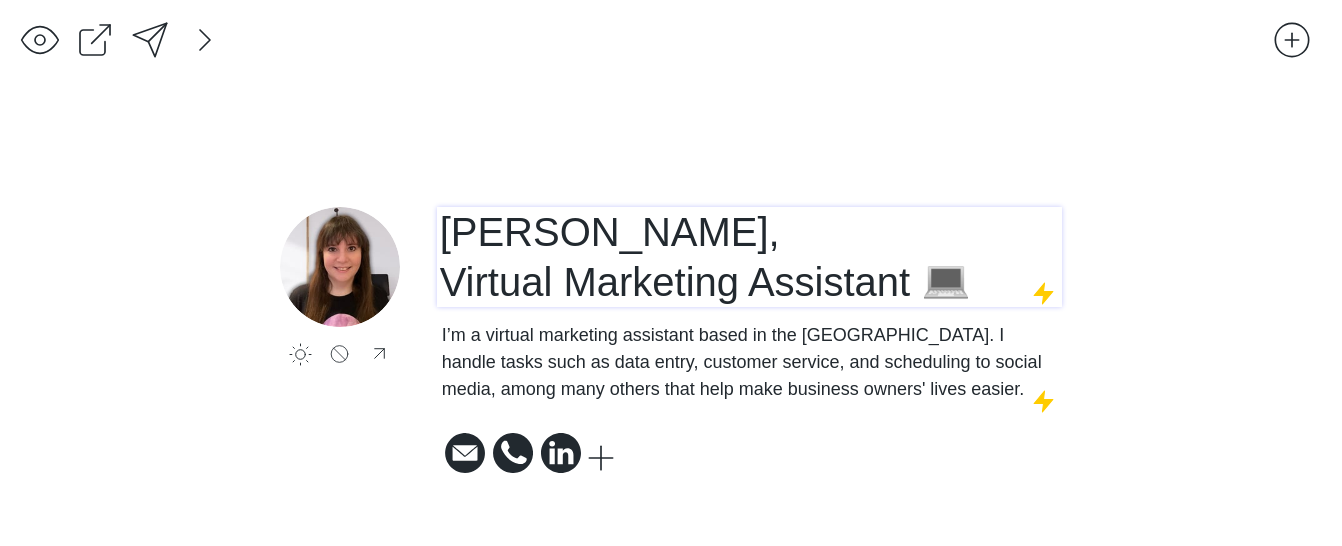 click on "[PERSON_NAME], Virtual Marketing Assistant 💻" at bounding box center [706, 257] 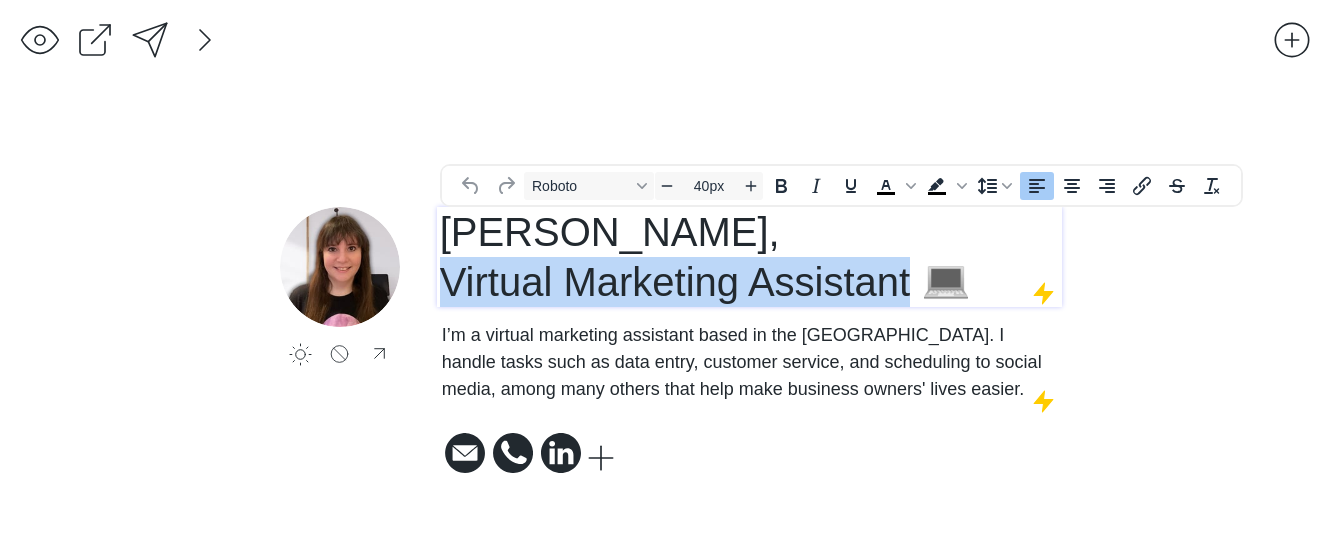 drag, startPoint x: 911, startPoint y: 281, endPoint x: 453, endPoint y: 294, distance: 458.18445 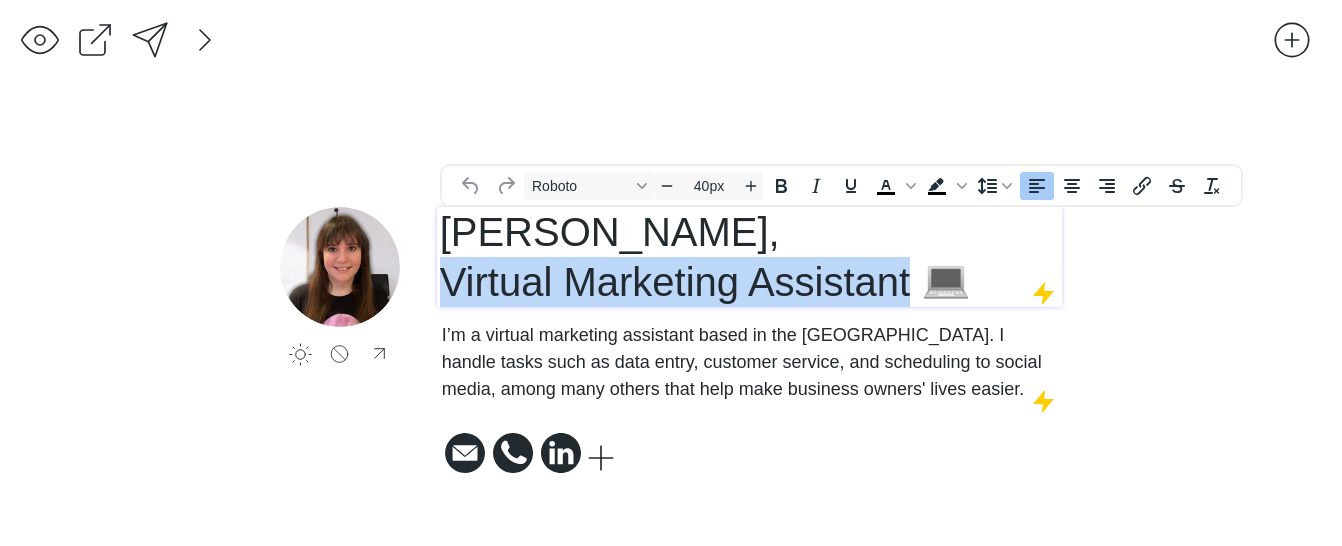 click on "[PERSON_NAME], Virtual Marketing Assistant 💻" at bounding box center [706, 257] 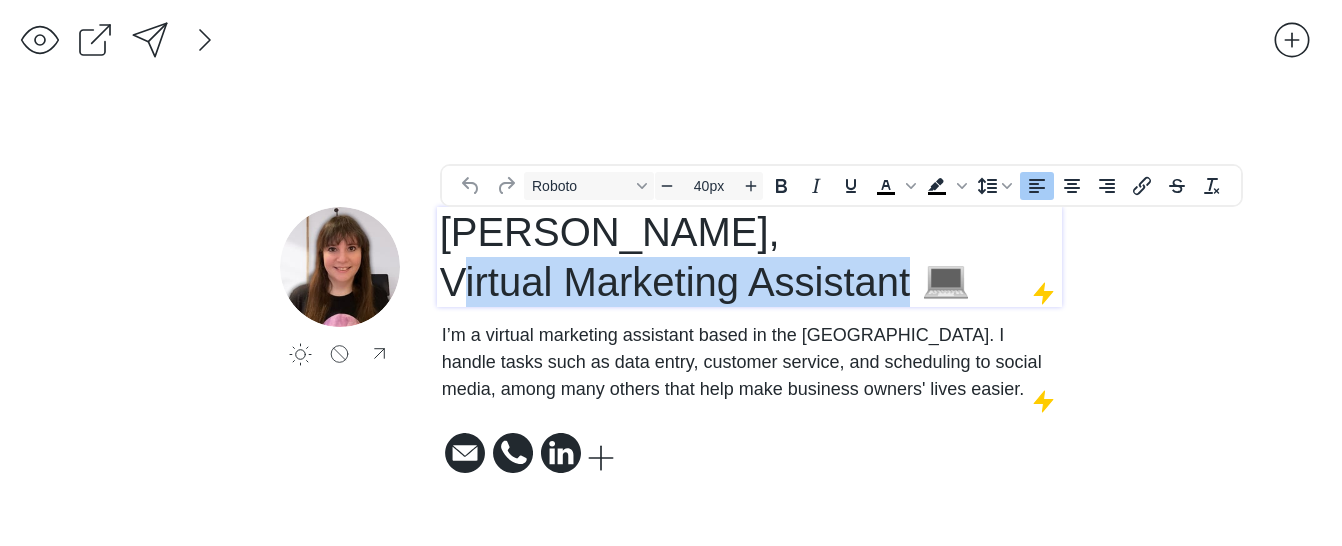 type 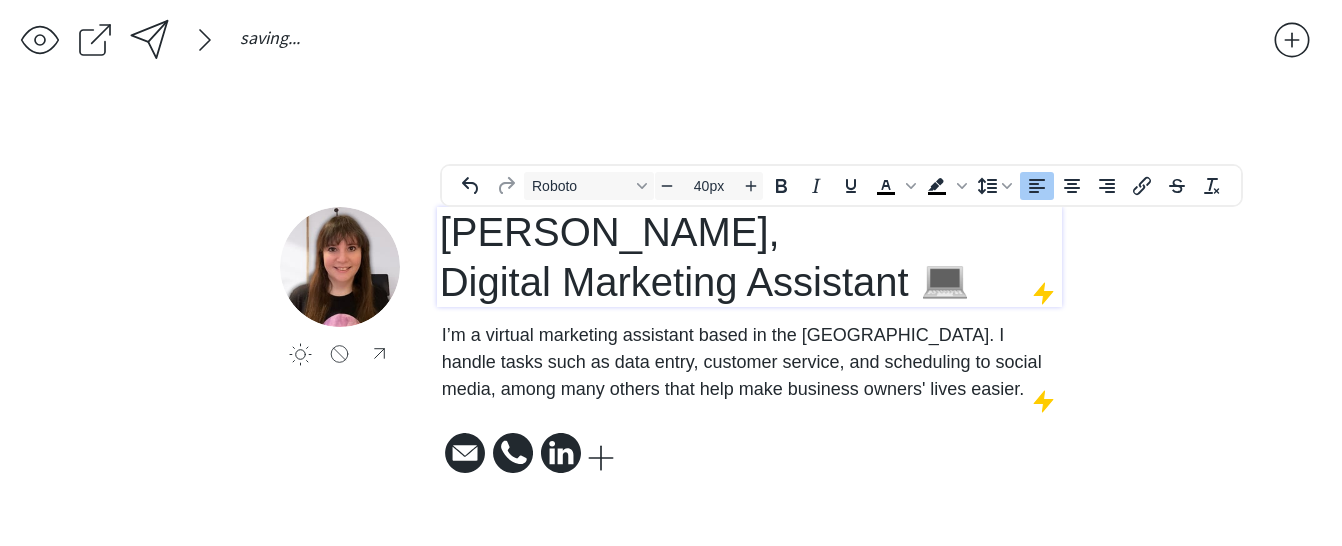 scroll, scrollTop: 4, scrollLeft: 0, axis: vertical 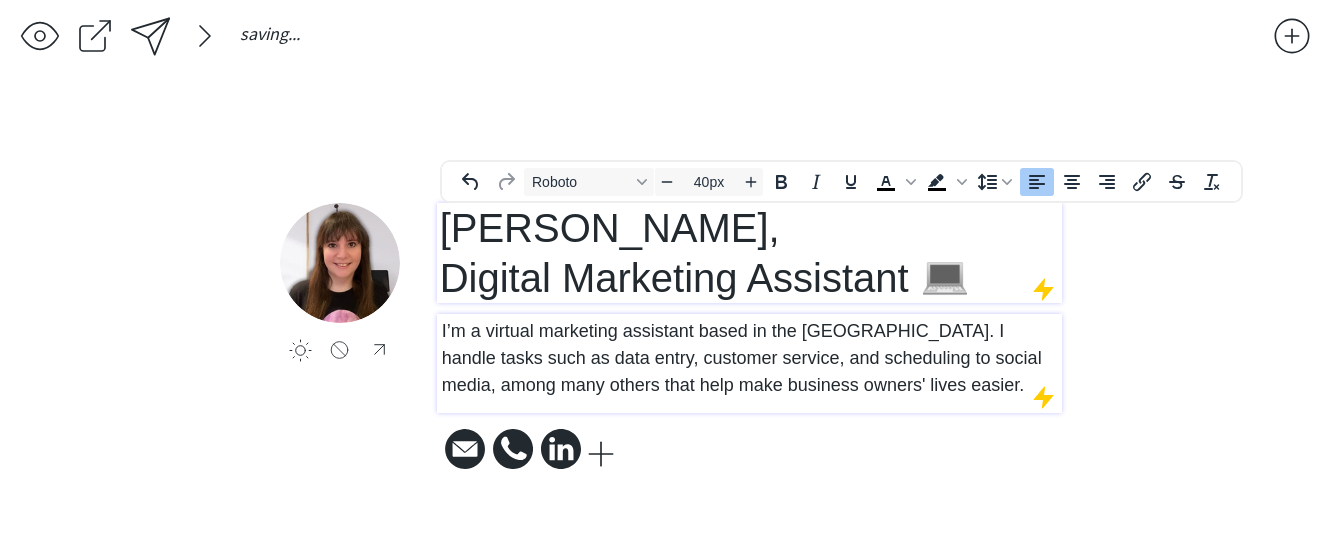 drag, startPoint x: 992, startPoint y: 374, endPoint x: 991, endPoint y: 384, distance: 10.049875 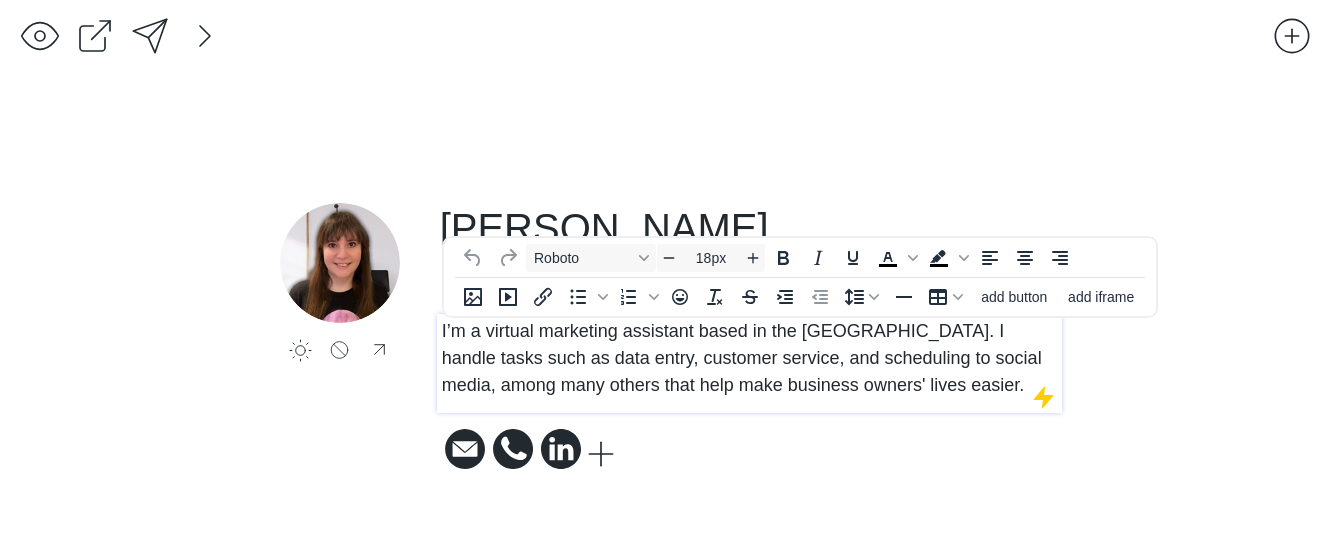 drag, startPoint x: 988, startPoint y: 388, endPoint x: 378, endPoint y: 329, distance: 612.8466 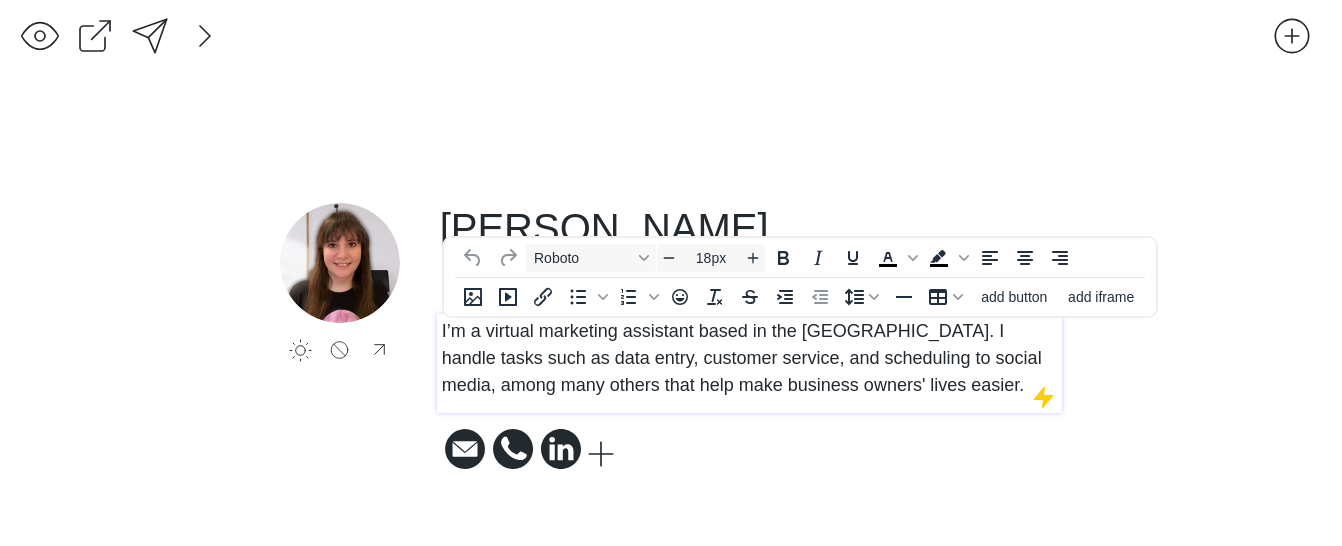 click on "click to upload a picture [PERSON_NAME], Digital Marketing Assistant 💻 I’m a virtual marketing assistant based in the [GEOGRAPHIC_DATA]. I handle tasks such as data entry, customer service, and scheduling to social media, among many others that help make business owners' lives easier." at bounding box center [670, 339] 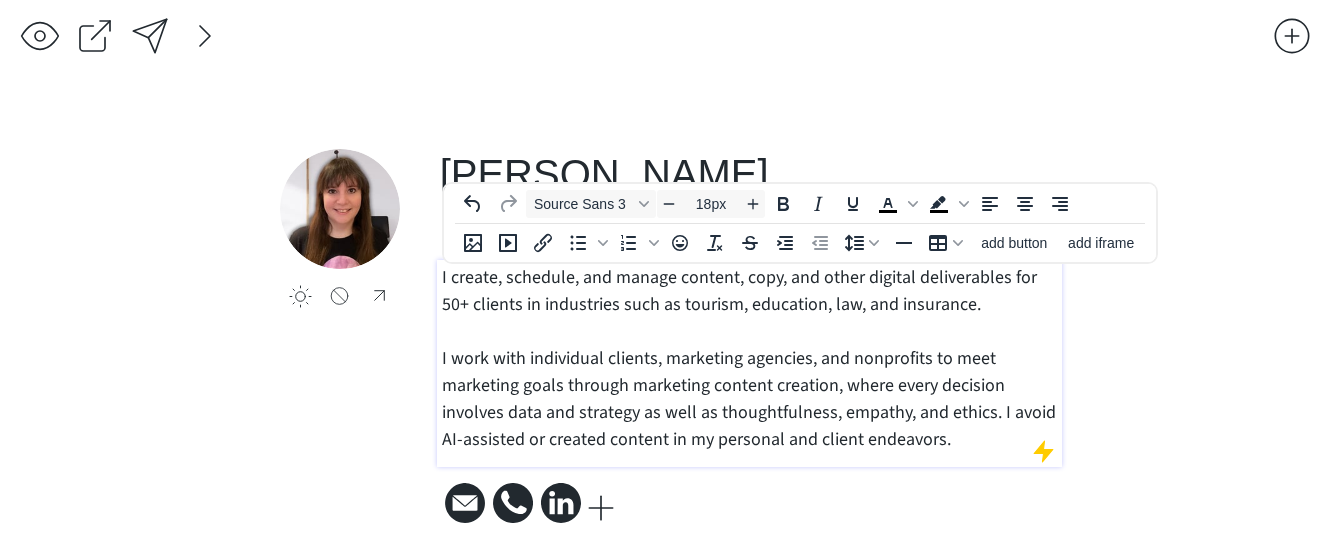 scroll, scrollTop: 0, scrollLeft: 0, axis: both 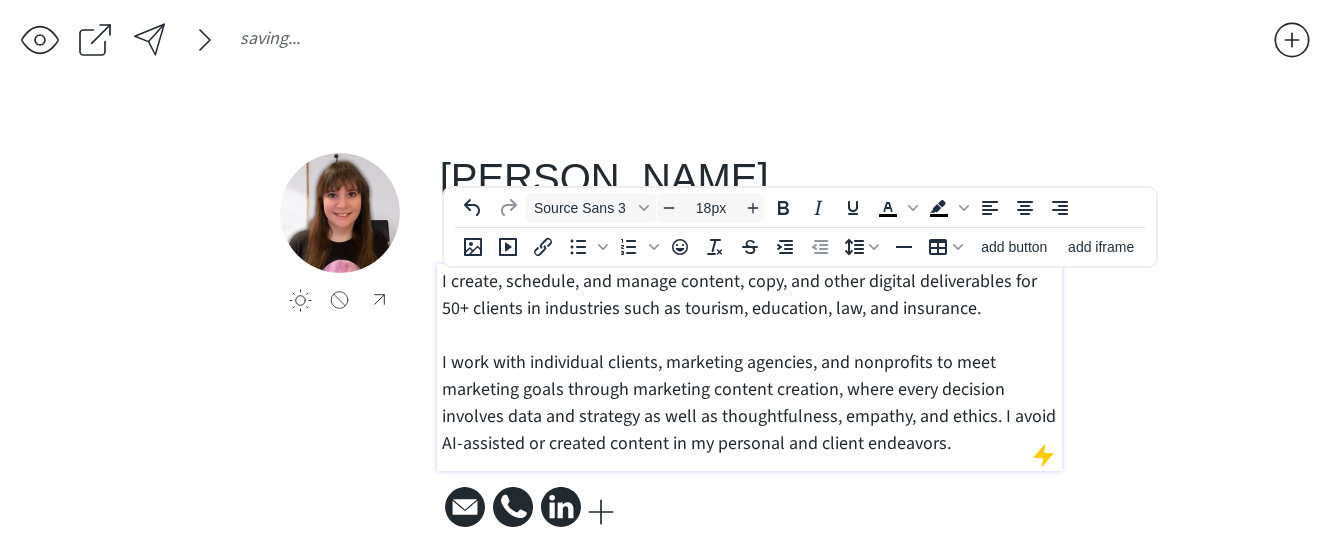 click on "I create, schedule, and manage content, copy, and other digital deliverables for 50+ clients in industries such as tourism, education, law, and insurance.  I work with individual clients, marketing agencies, and nonprofits to meet marketing goals through marketing content creation, where every decision involves data and strategy as well as thoughtfulness, empathy, and ethics. I avoid AI-assisted or created content in my personal and client endeavors." at bounding box center (750, 362) 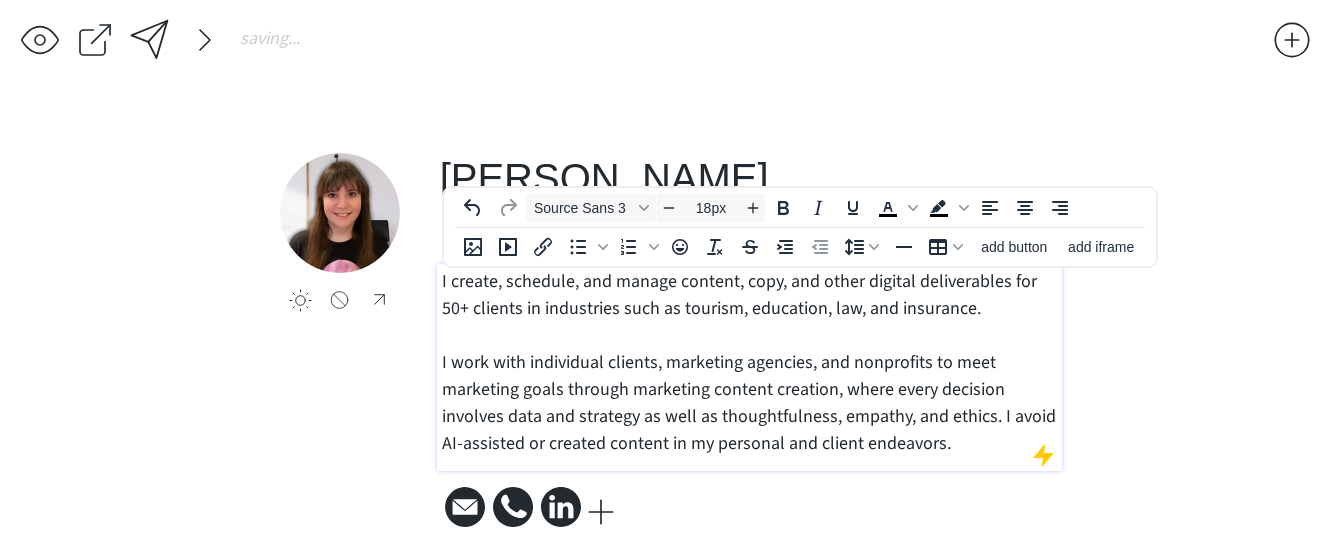 click on "I create, schedule, and manage content, copy, and other digital deliverables for 50+ clients in industries such as tourism, education, law, and insurance.  I work with individual clients, marketing agencies, and nonprofits to meet marketing goals through marketing content creation, where every decision involves data and strategy as well as thoughtfulness, empathy, and ethics. I avoid AI-assisted or created content in my personal and client endeavors." at bounding box center [750, 362] 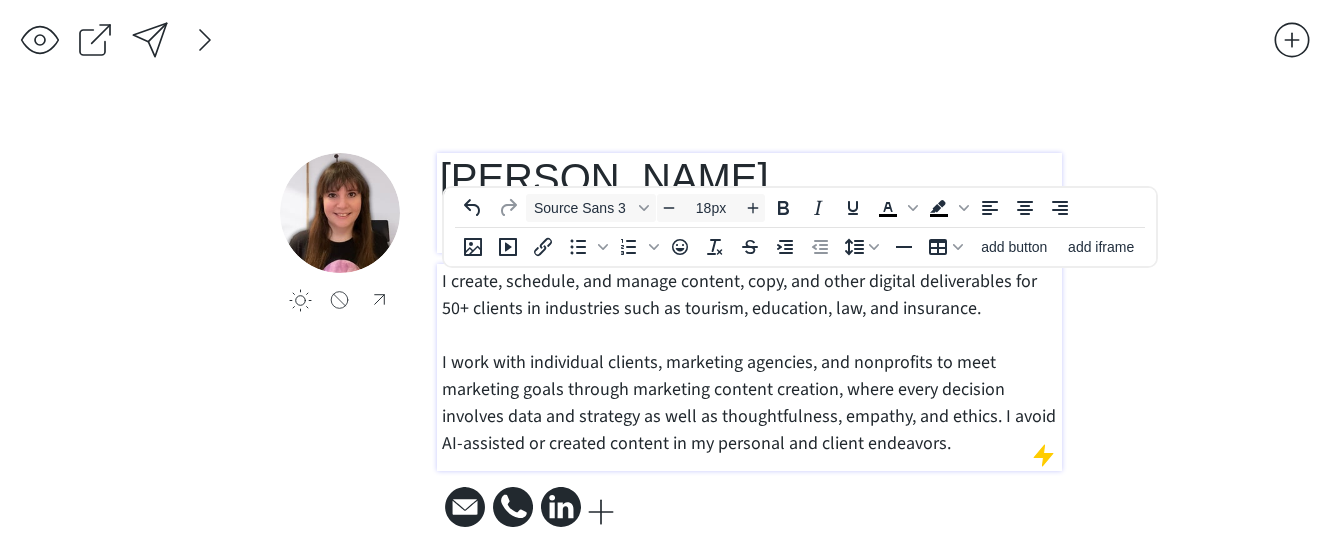click on "[PERSON_NAME], Digital Marketing Assistant 💻" at bounding box center [705, 203] 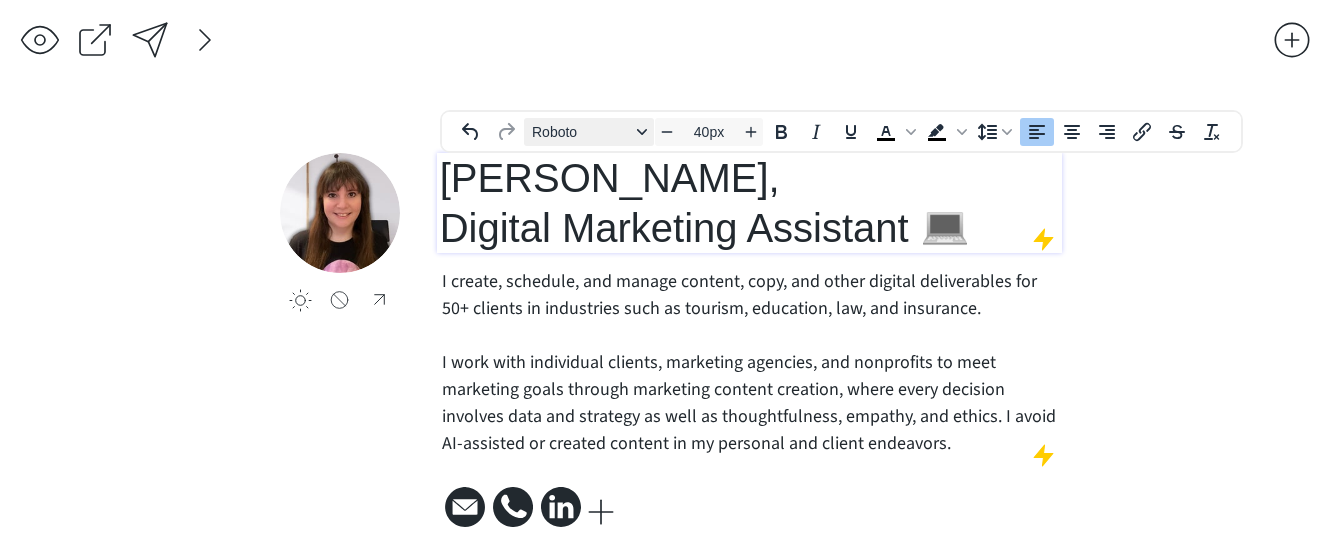 click on "Roboto" at bounding box center (581, 132) 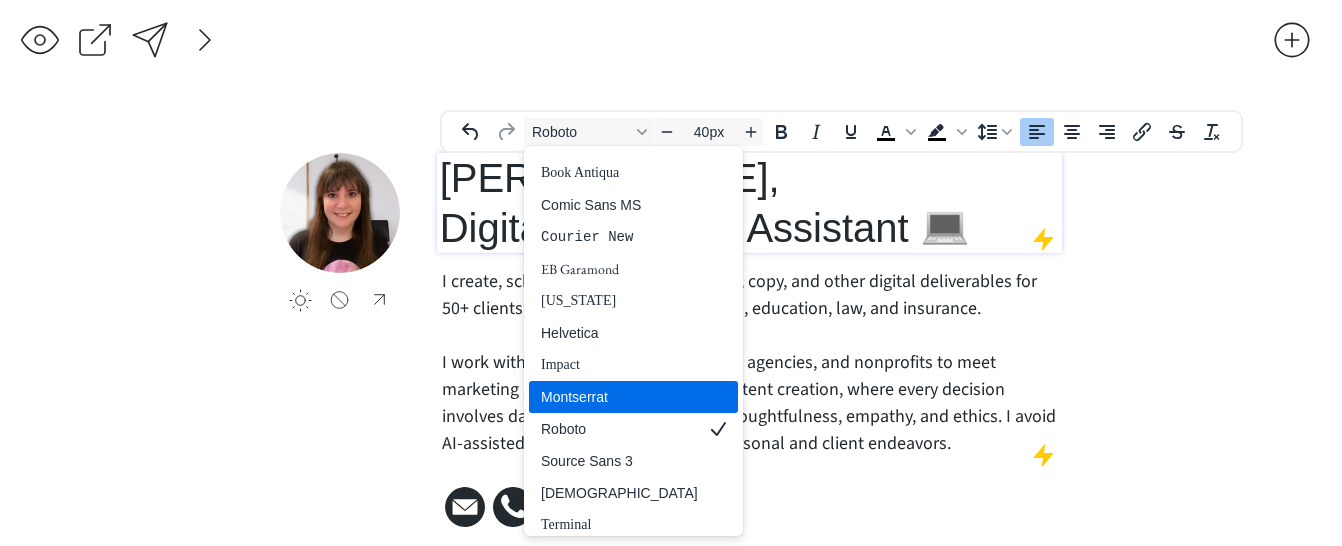 scroll, scrollTop: 196, scrollLeft: 0, axis: vertical 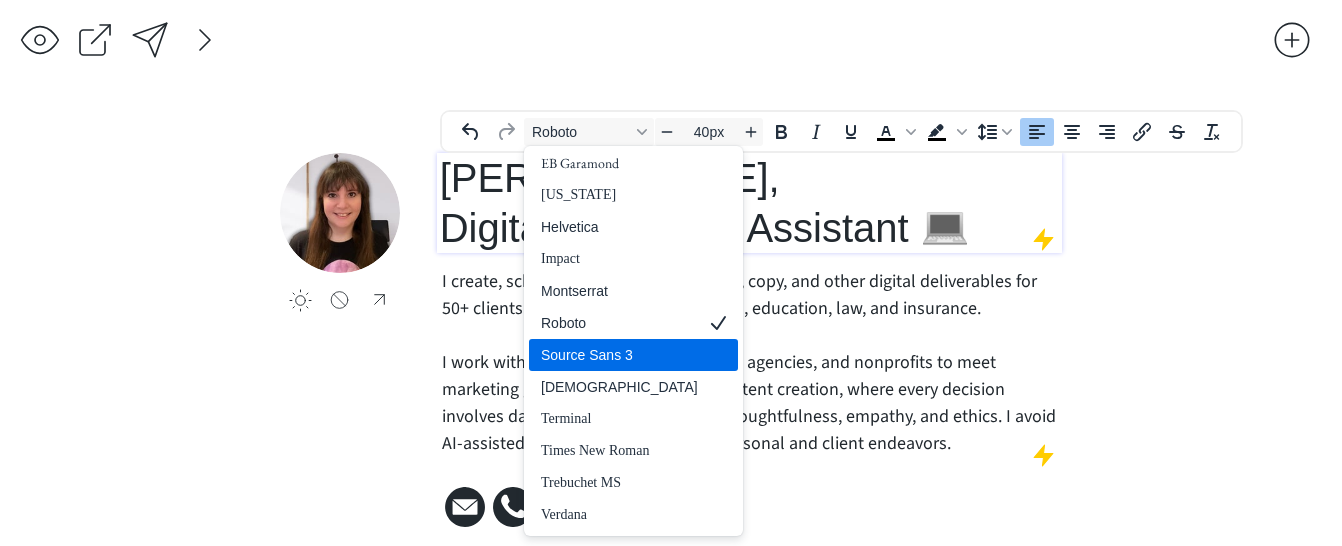 click on "Source Sans 3" at bounding box center [619, 355] 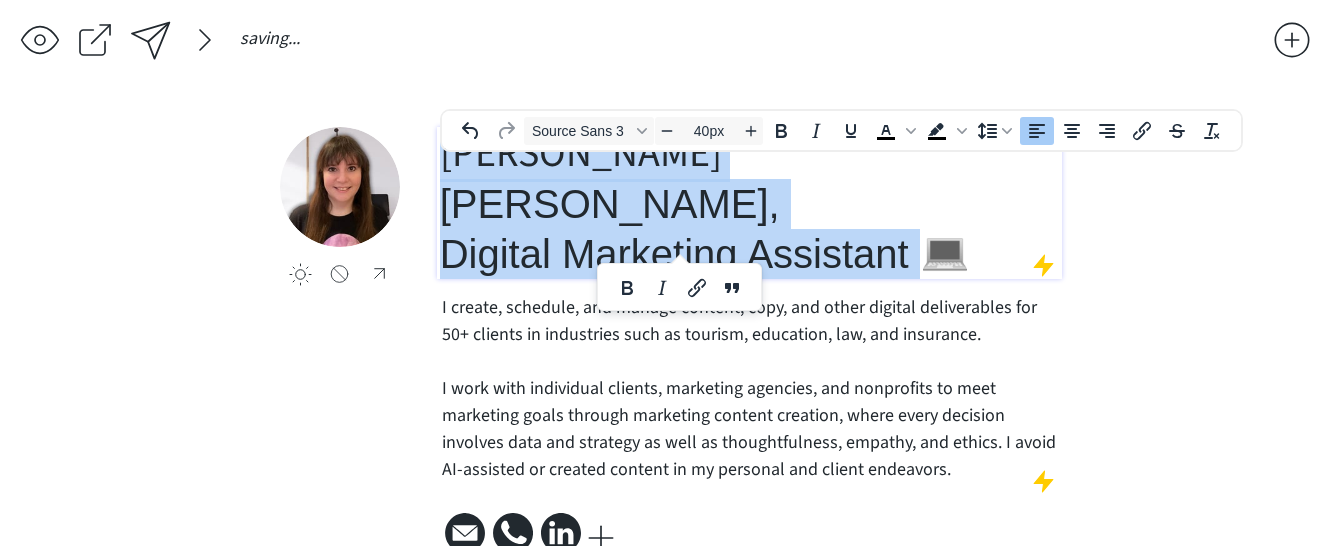 drag, startPoint x: 916, startPoint y: 226, endPoint x: 428, endPoint y: 178, distance: 490.35498 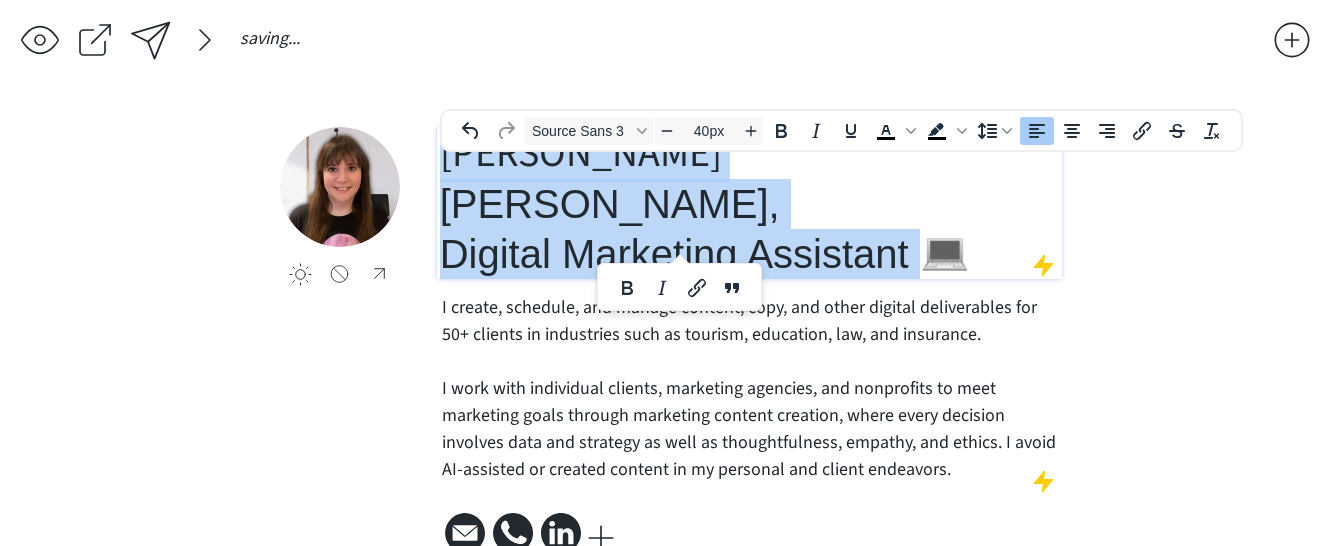 click on "click to upload a picture [PERSON_NAME], Digital Marketing Assistant 💻 I create, schedule, and manage content, copy, and other digital deliverables for 50+ clients in industries such as tourism, education, law, and insurance.  I work with individual clients, marketing agencies, and nonprofits to meet marketing goals through marketing content creation, where every decision involves data and strategy as well as thoughtfulness, empathy, and ethics. I avoid AI-assisted or created content in my personal and client endeavors." at bounding box center [670, 343] 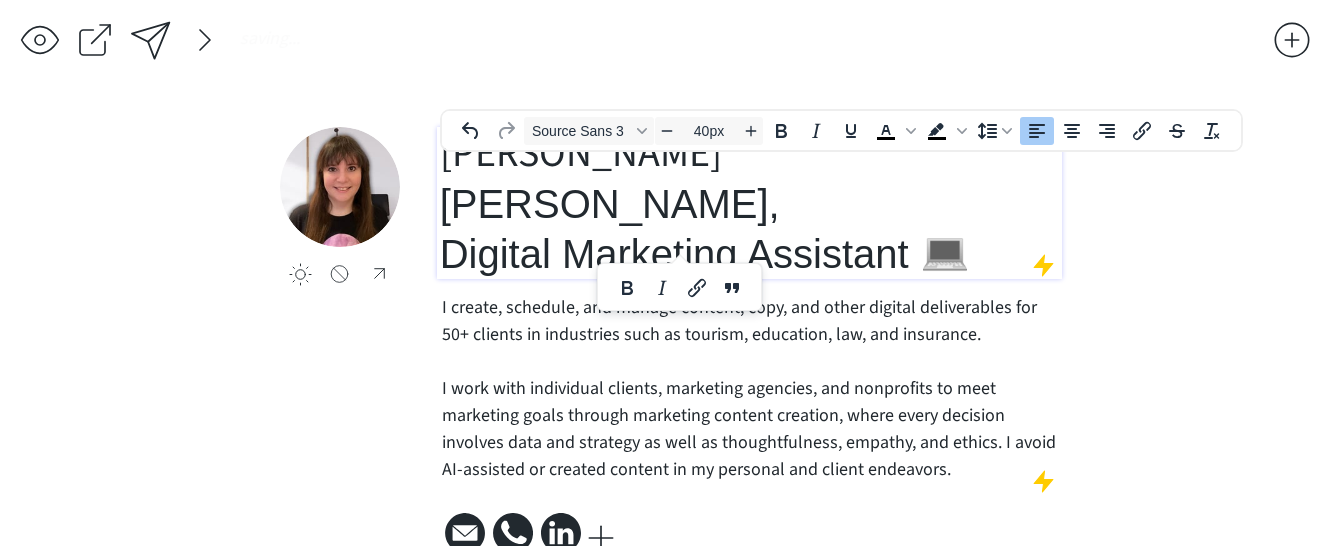 click on "saving... click to upload a picture [PERSON_NAME], Digital Marketing Assistant 💻 I create, schedule, and manage content, copy, and other digital deliverables for 50+ clients in industries such as tourism, education, law, and insurance.  I work with individual clients, marketing agencies, and nonprofits to meet marketing goals through marketing content creation, where every decision involves data and strategy as well as thoughtfulness, empathy, and ethics. I avoid AI-assisted or created content in my personal and client endeavors.
made with realnice" 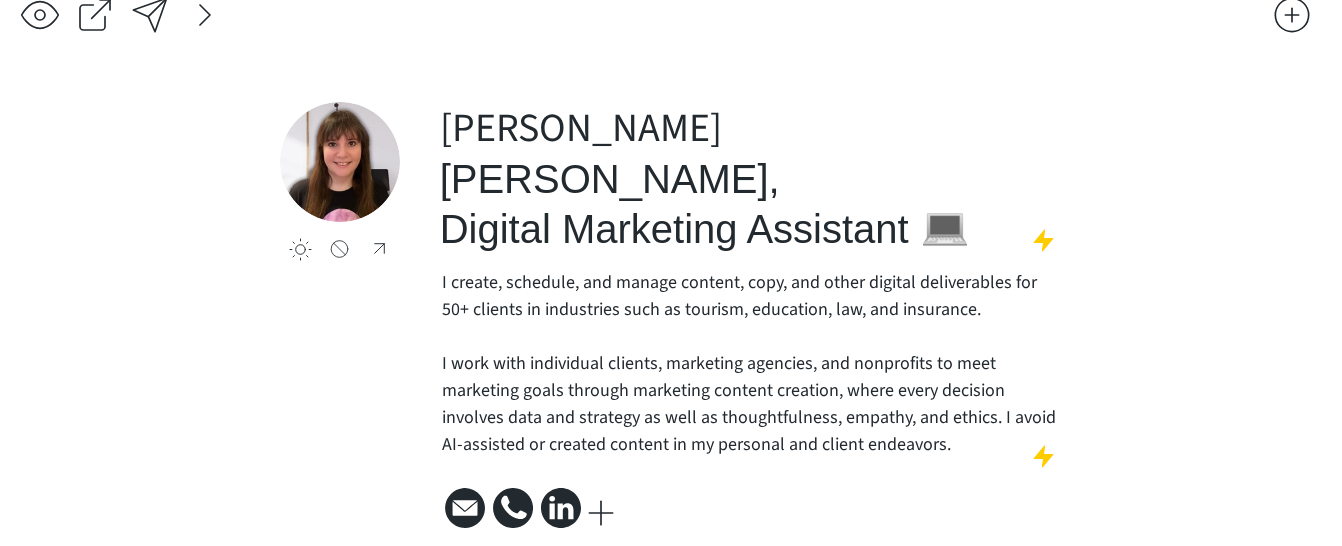 scroll, scrollTop: 0, scrollLeft: 0, axis: both 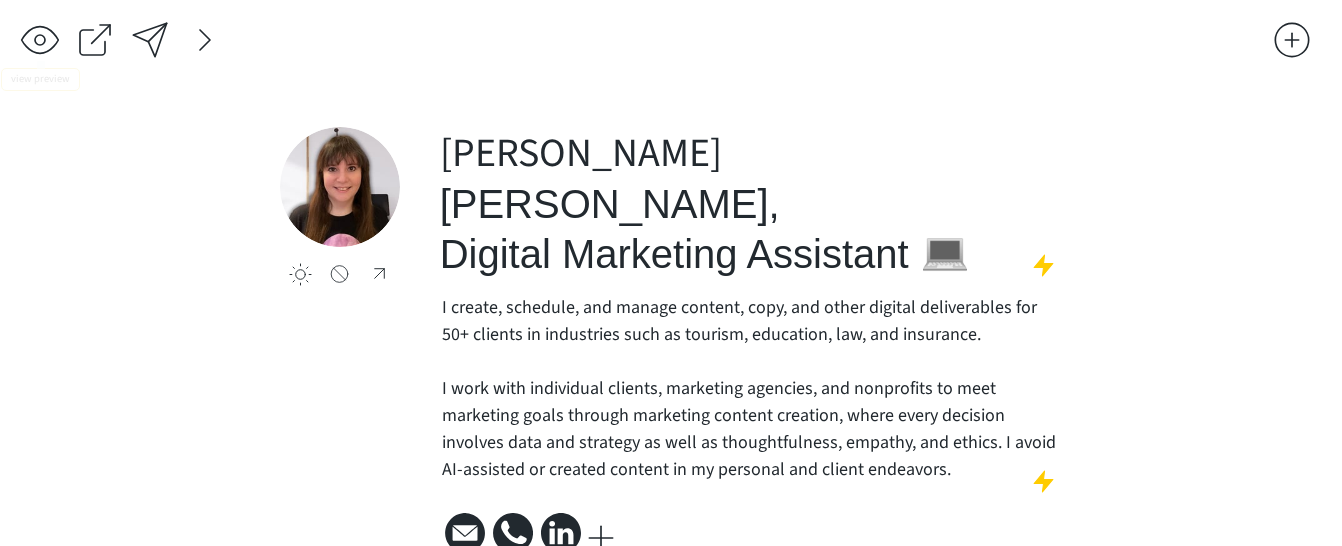 click at bounding box center (205, 40) 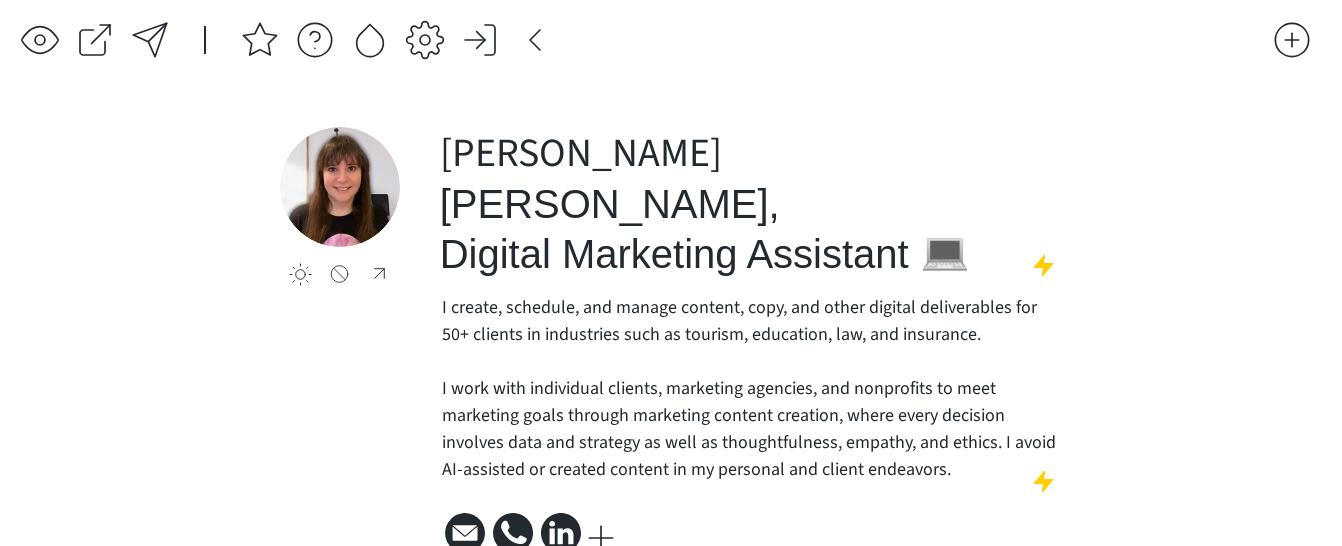 click at bounding box center (370, 40) 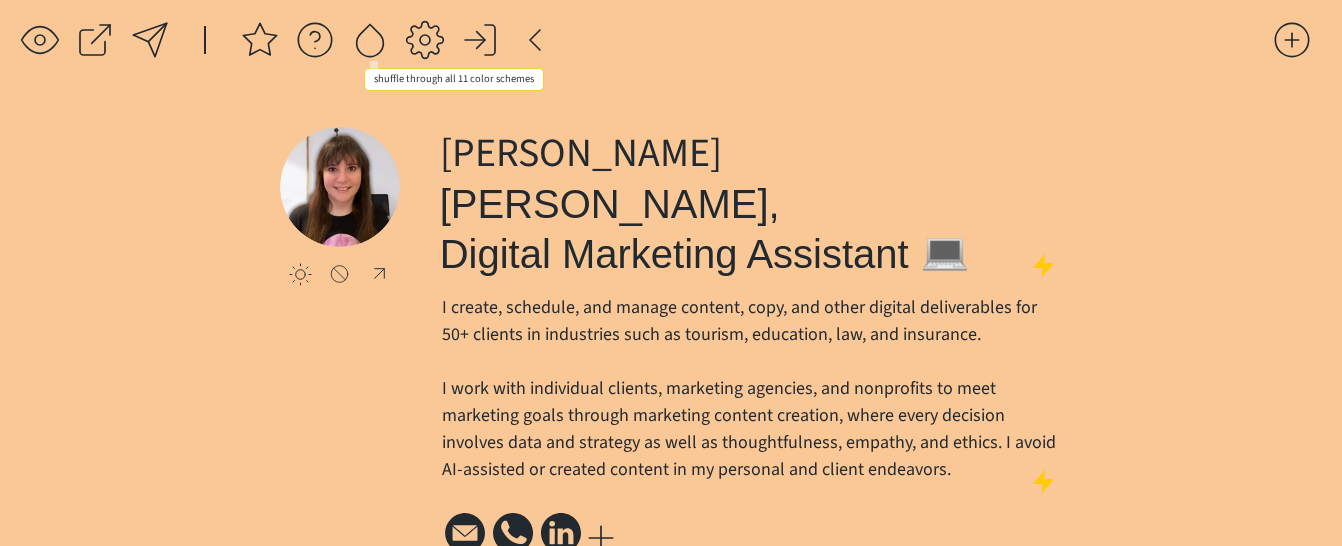 click at bounding box center (370, 40) 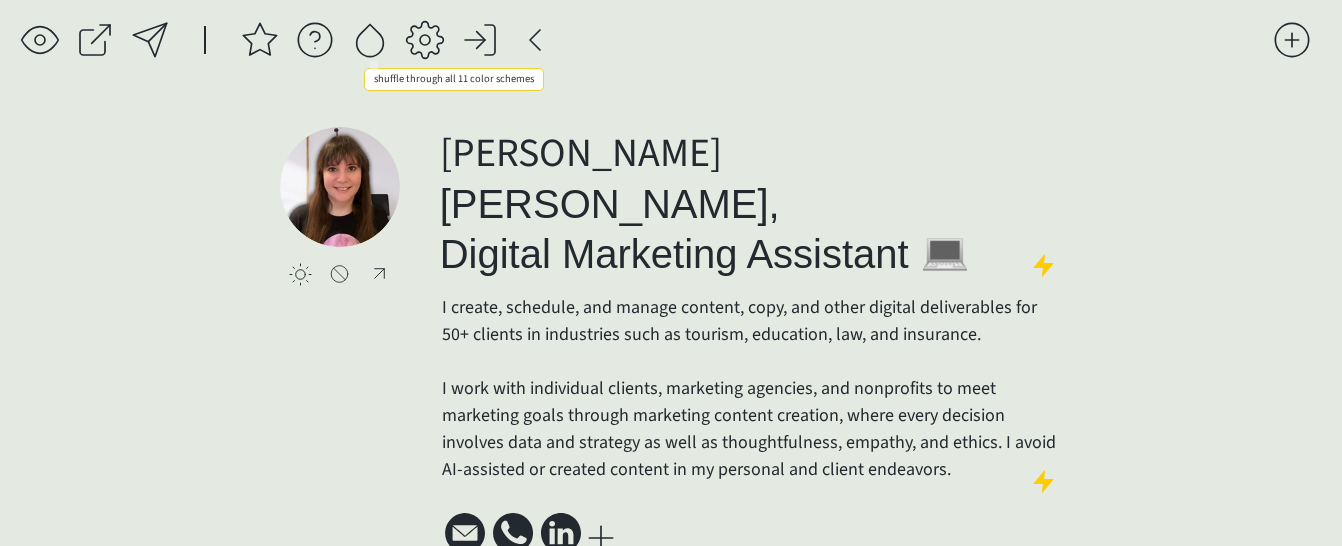click at bounding box center (370, 40) 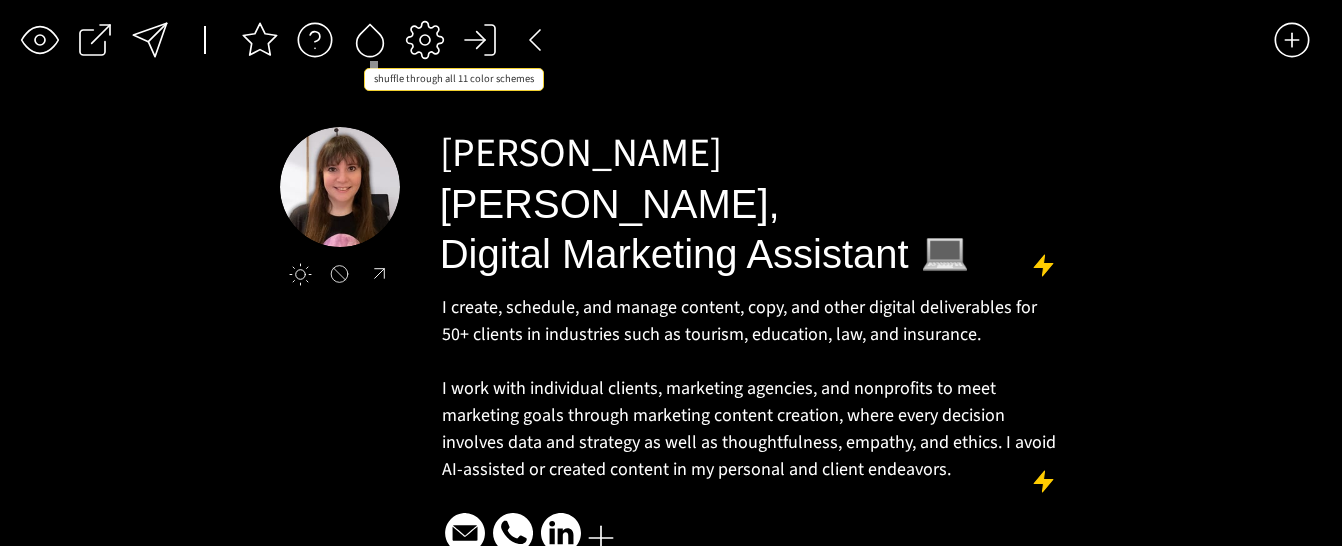click at bounding box center (370, 40) 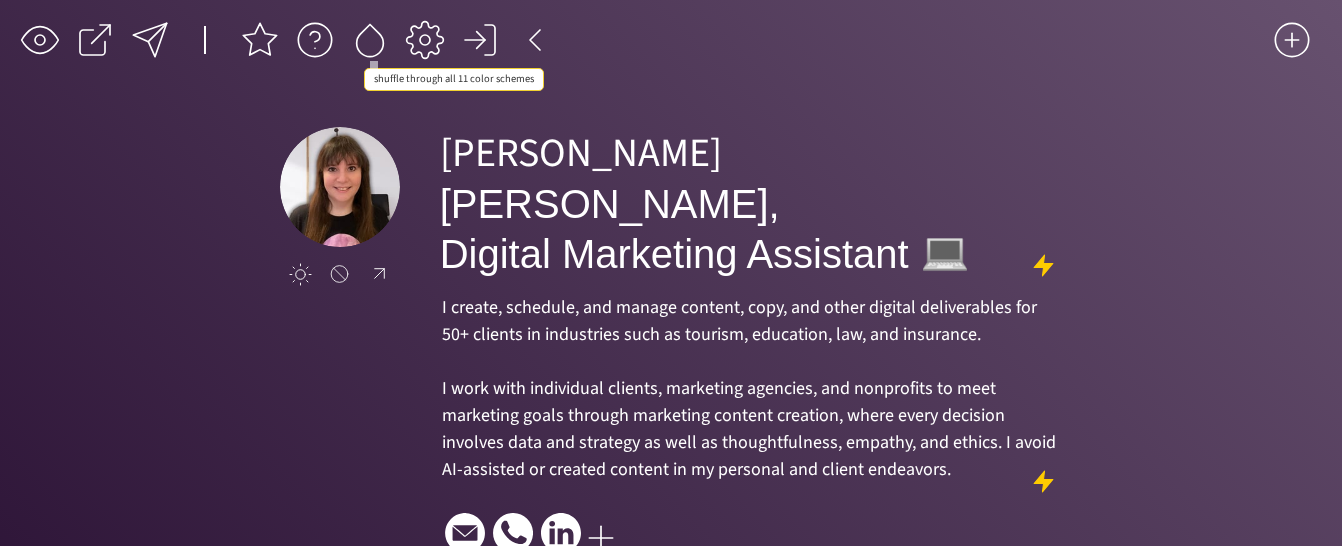 click at bounding box center [370, 40] 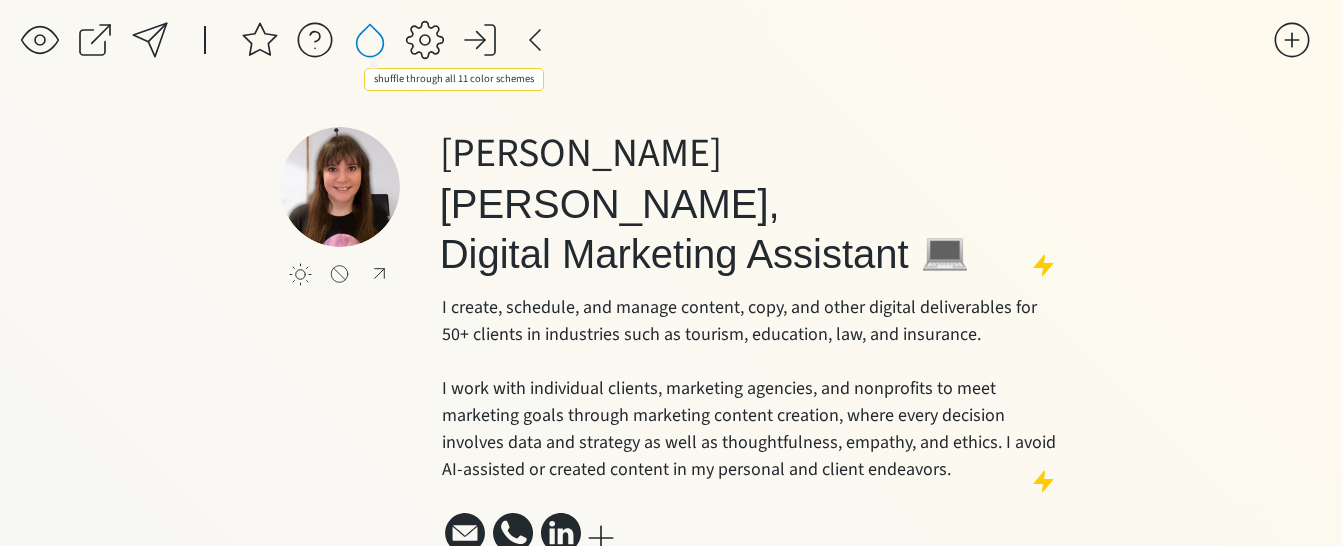 click at bounding box center (370, 40) 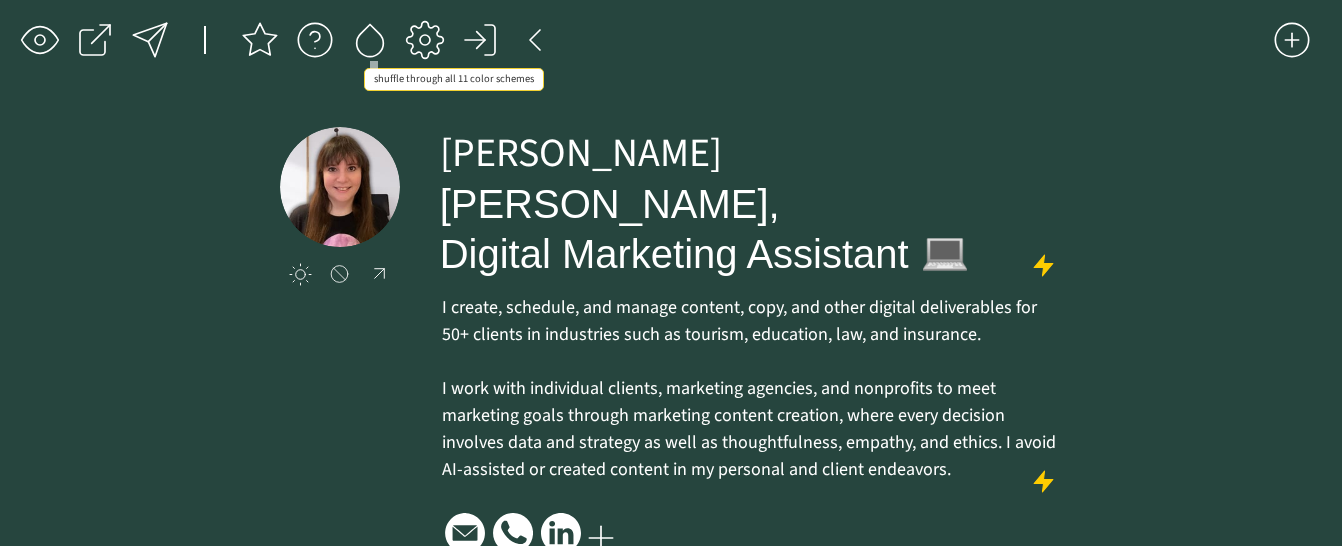click at bounding box center [370, 40] 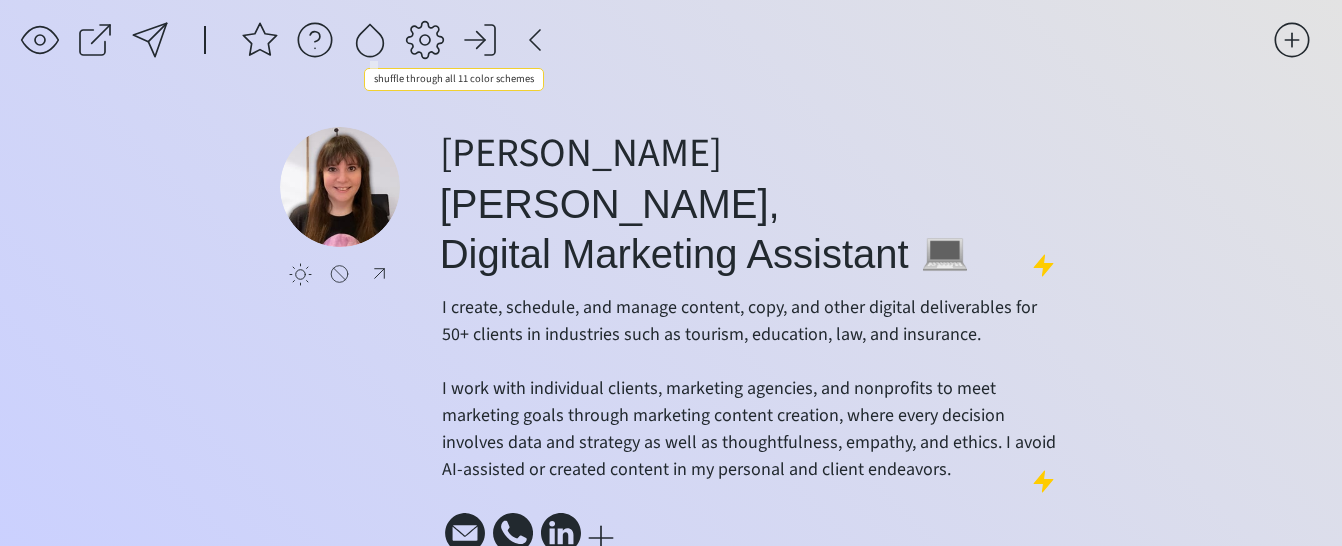 click at bounding box center (370, 40) 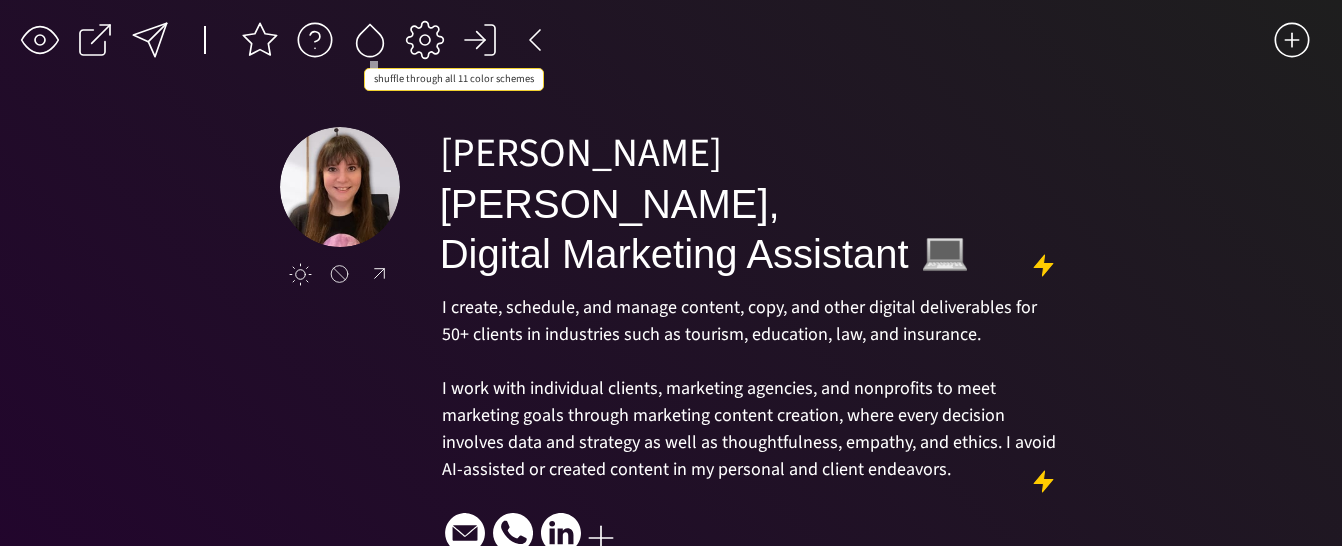 click at bounding box center [370, 40] 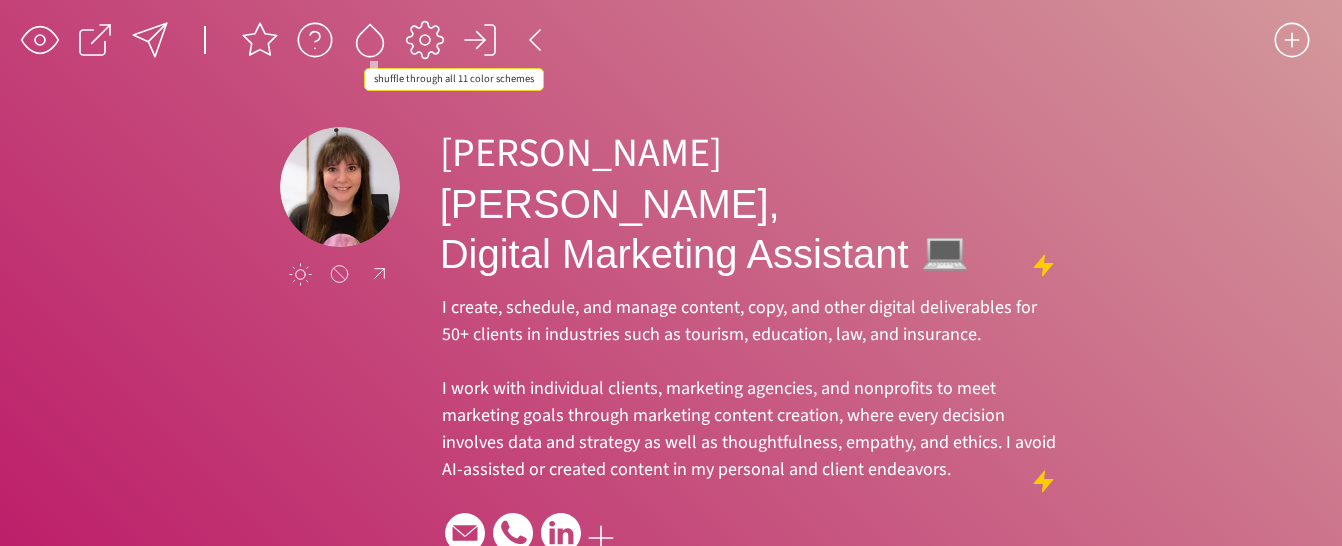click at bounding box center (370, 40) 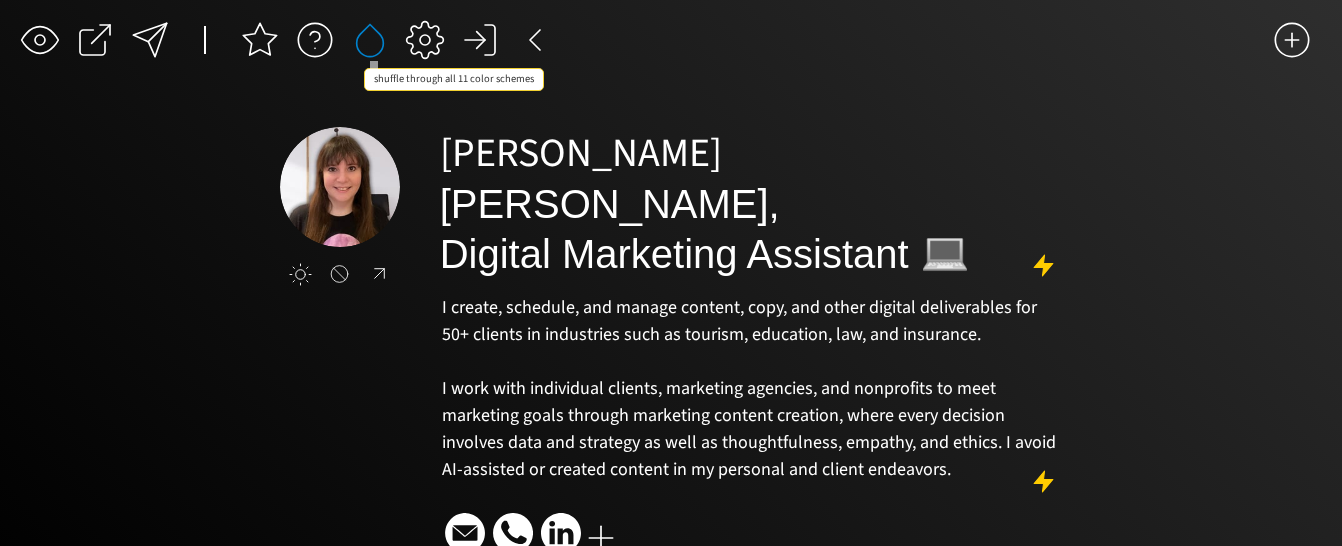 click at bounding box center [370, 40] 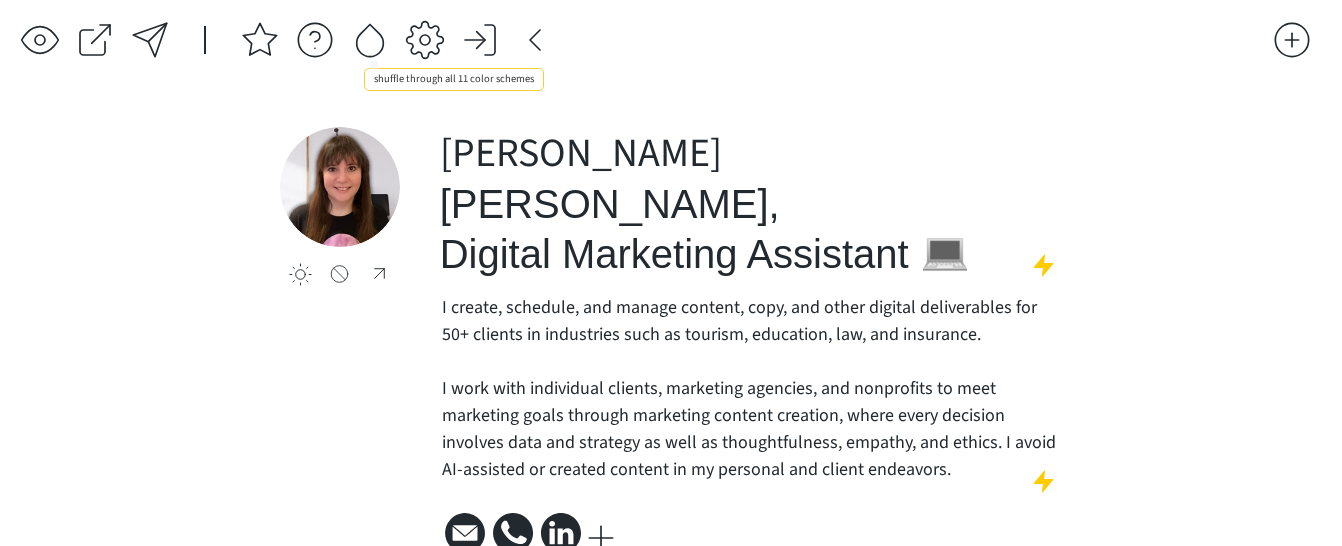 click at bounding box center (370, 40) 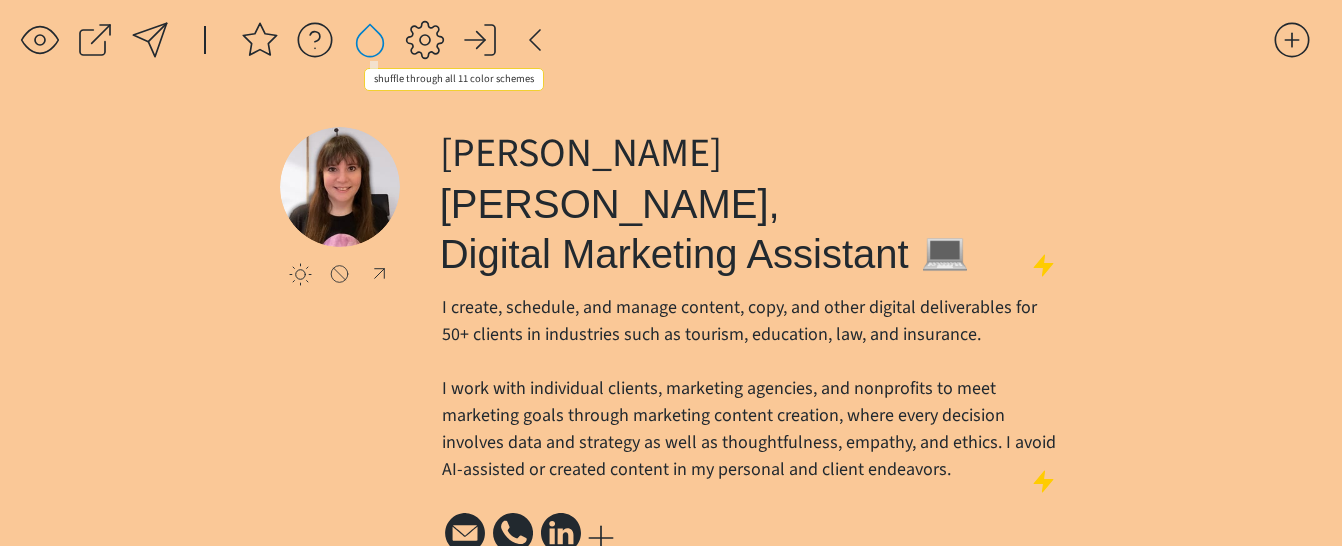 click at bounding box center (370, 40) 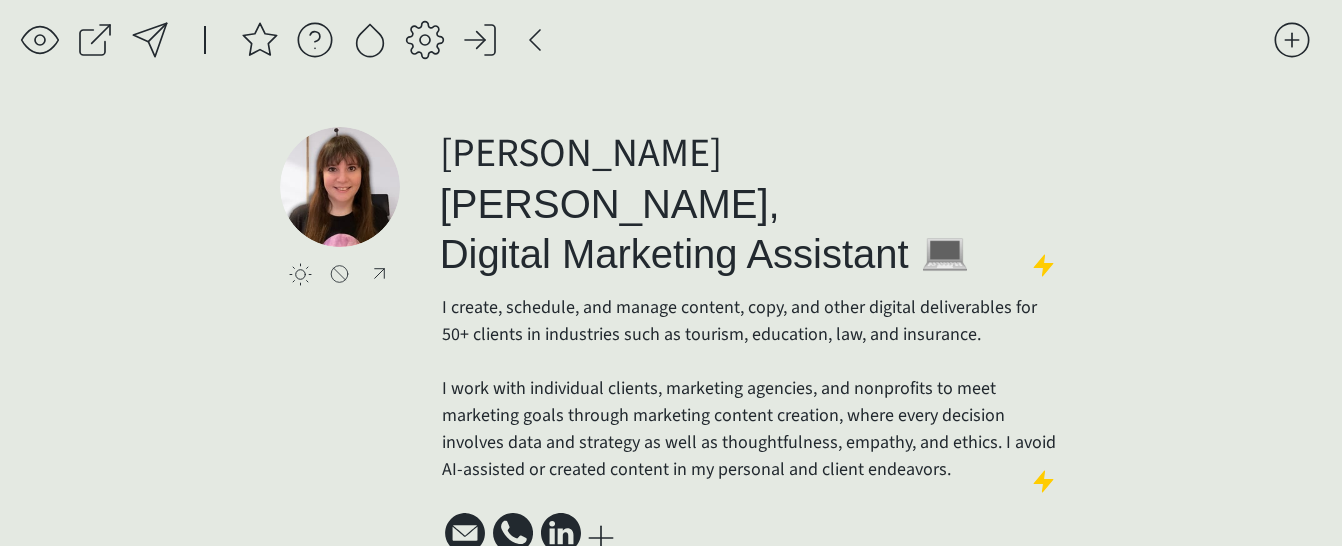 click on "saving... click to upload a picture [PERSON_NAME], Digital Marketing Assistant 💻 I create, schedule, and manage content, copy, and other digital deliverables for 50+ clients in industries such as tourism, education, law, and insurance.  I work with individual clients, marketing agencies, and nonprofits to meet marketing goals through marketing content creation, where every decision involves data and strategy as well as thoughtfulness, empathy, and ethics. I avoid AI-assisted or created content in my personal and client endeavors.
made with realnice" 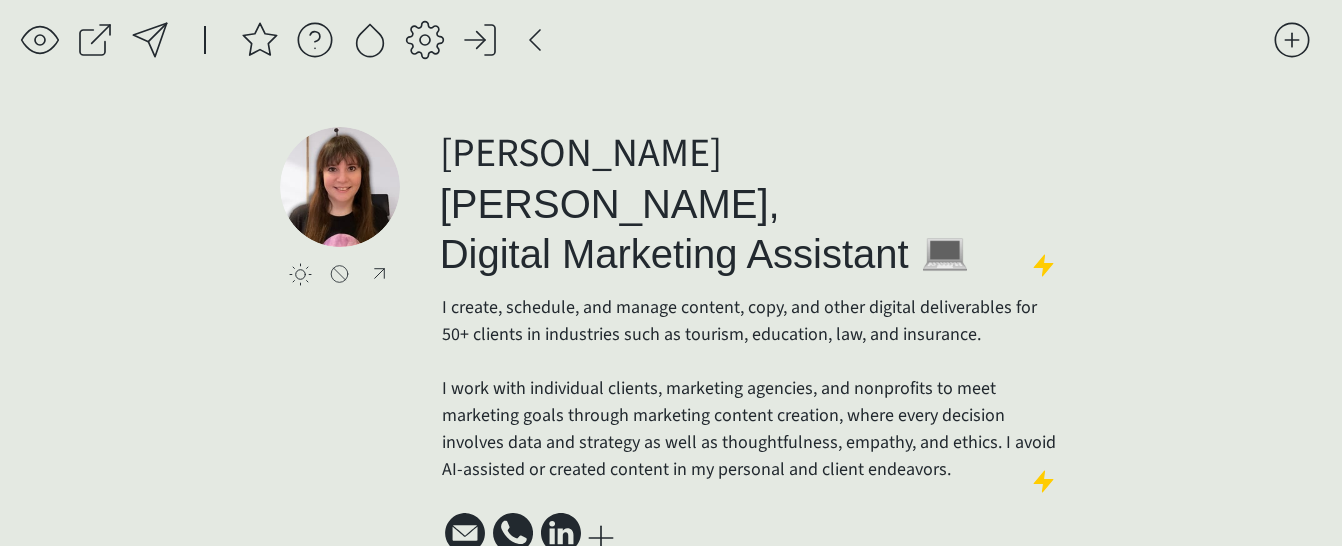 click on "saving... click to upload a picture [PERSON_NAME], Digital Marketing Assistant 💻 I create, schedule, and manage content, copy, and other digital deliverables for 50+ clients in industries such as tourism, education, law, and insurance.  I work with individual clients, marketing agencies, and nonprofits to meet marketing goals through marketing content creation, where every decision involves data and strategy as well as thoughtfulness, empathy, and ethics. I avoid AI-assisted or created content in my personal and client endeavors.
made with realnice" 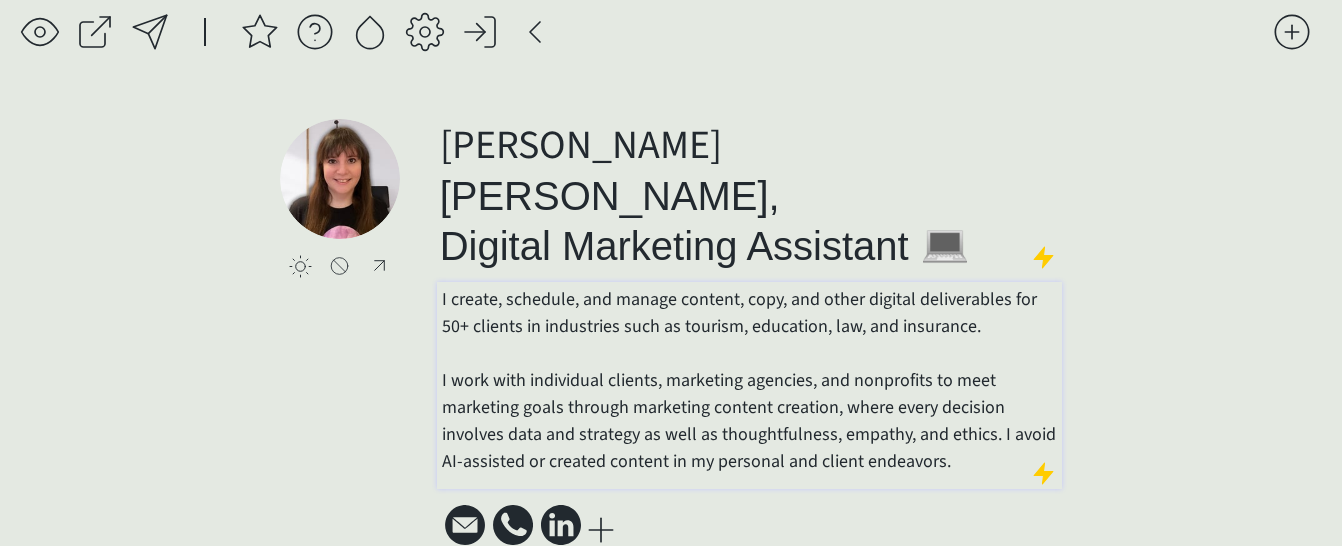 scroll, scrollTop: 12, scrollLeft: 0, axis: vertical 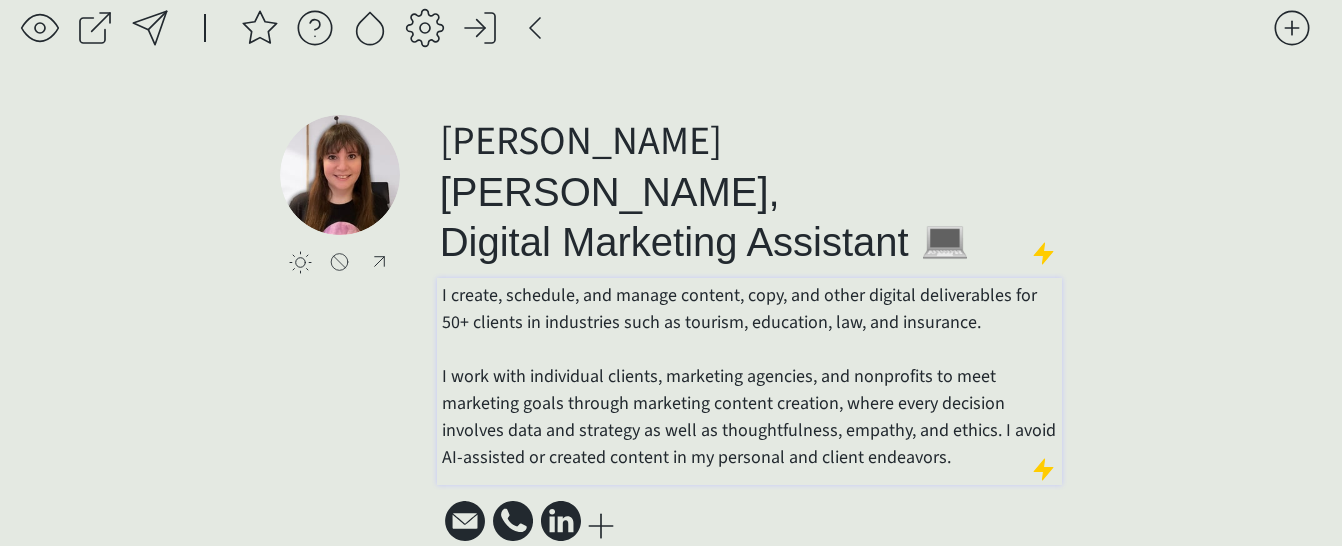 click on "I create, schedule, and manage content, copy, and other digital deliverables for 50+ clients in industries such as tourism, education, law, and insurance.  I work with individual clients, marketing agencies, and nonprofits to meet marketing goals through marketing content creation, where every decision involves data and strategy as well as thoughtfulness, empathy, and ethics. I avoid AI-assisted or created content in my personal and client endeavors." at bounding box center (750, 376) 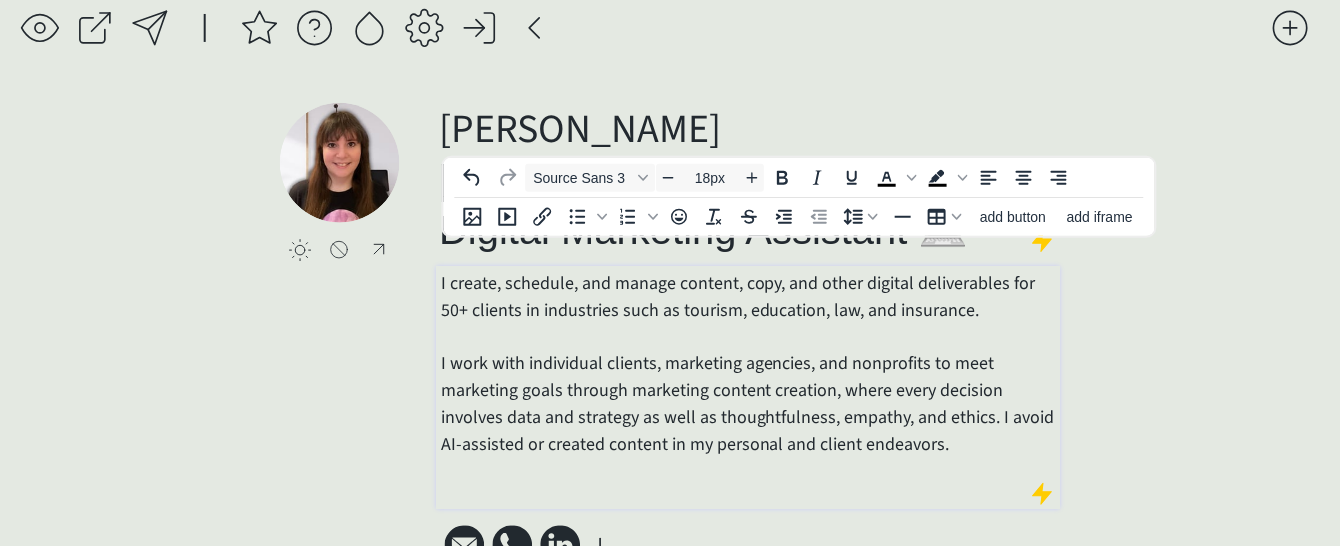 scroll, scrollTop: 0, scrollLeft: 0, axis: both 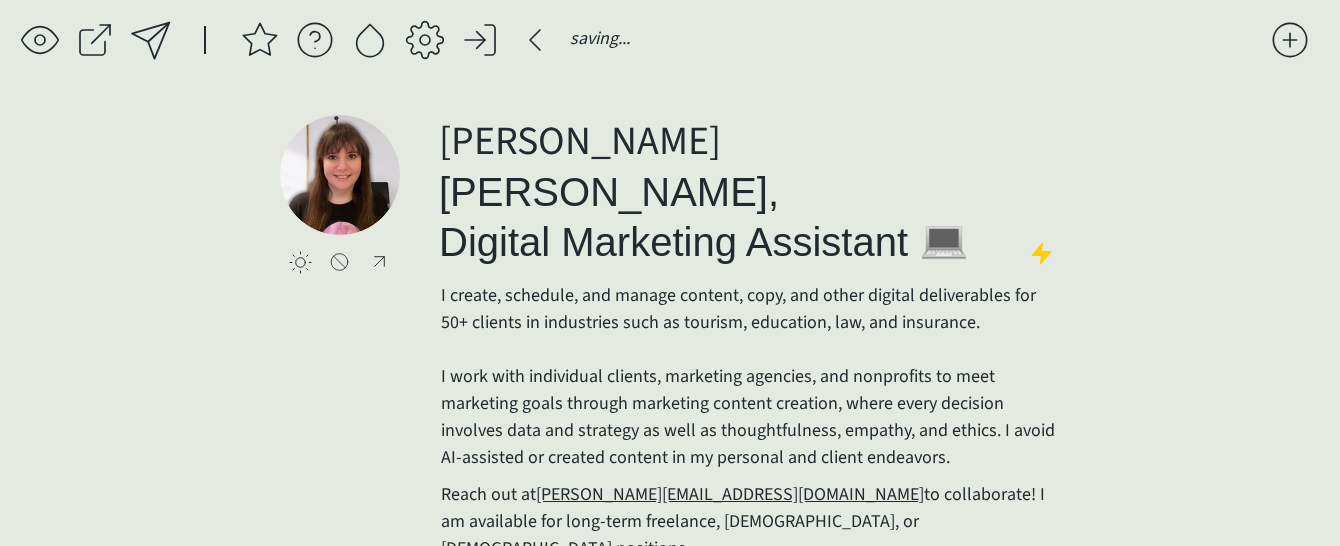 click on "saving... click to upload a picture [PERSON_NAME], Digital Marketing Assistant 💻 I create, schedule, and manage content, copy, and other digital deliverables for 50+ clients in industries such as tourism, education, law, and insurance.  I work with individual clients, marketing agencies, and nonprofits to meet marketing goals through marketing content creation, where every decision involves data and strategy as well as thoughtfulness, empathy, and ethics. I avoid AI-assisted or created content in my personal and client endeavors. Reach out at  [PERSON_NAME][EMAIL_ADDRESS][DOMAIN_NAME]  to collaborate! I am available for long-term freelance, [DEMOGRAPHIC_DATA], or [DEMOGRAPHIC_DATA] positions.
made with realnice" 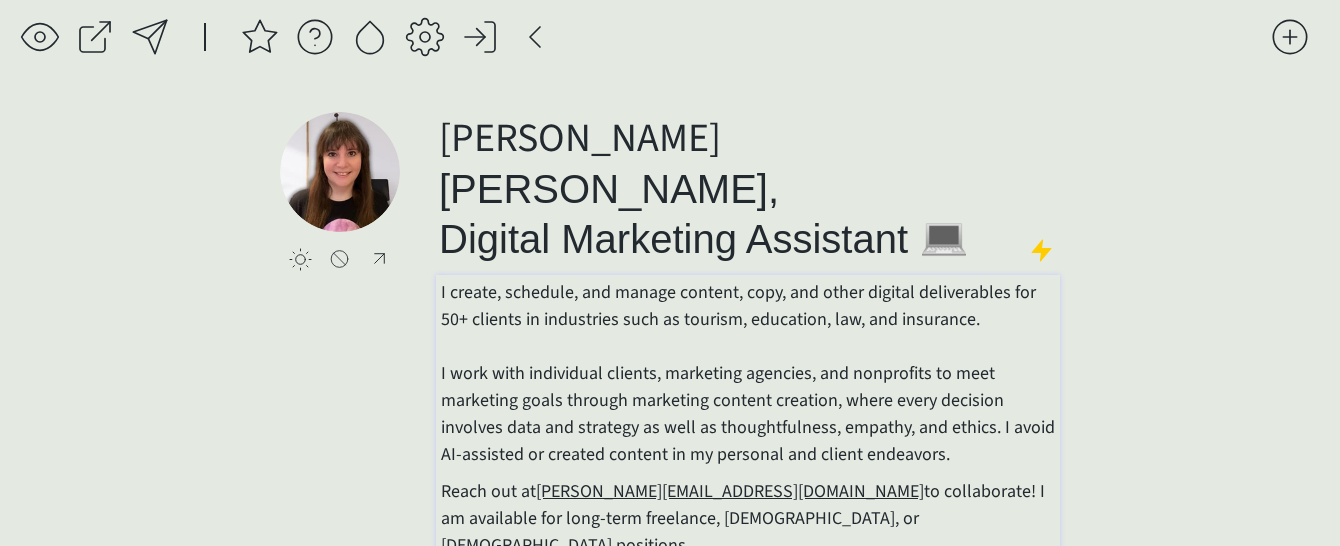 scroll, scrollTop: 0, scrollLeft: 0, axis: both 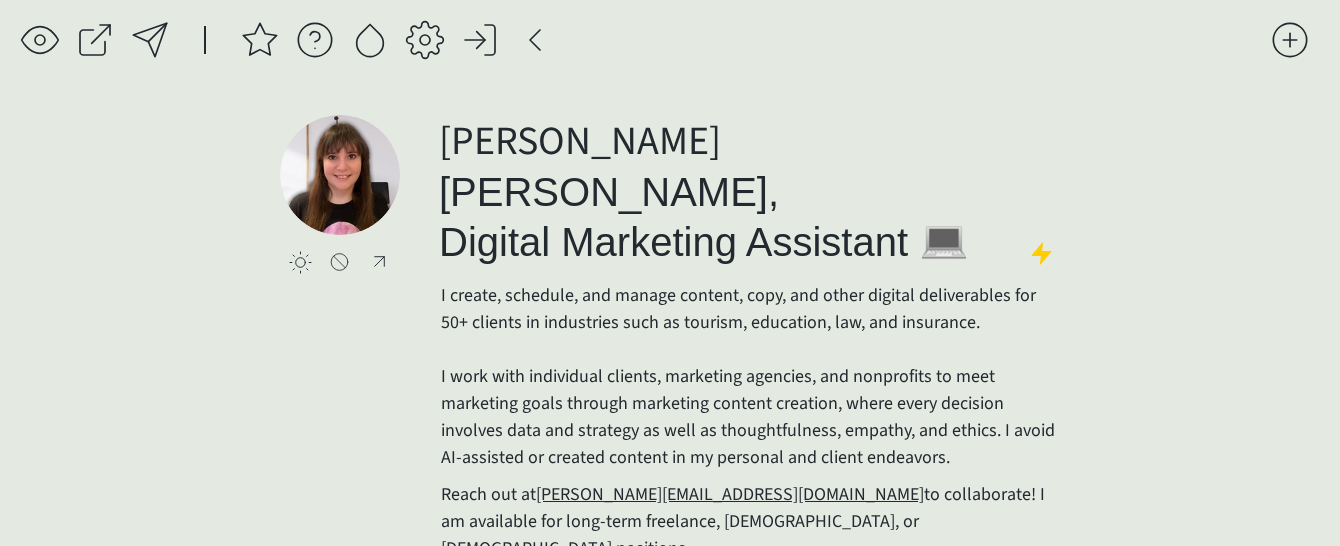 click on "saving... click to upload a picture [PERSON_NAME], Digital Marketing Assistant 💻 I create, schedule, and manage content, copy, and other digital deliverables for 50+ clients in industries such as tourism, education, law, and insurance.  I work with individual clients, marketing agencies, and nonprofits to meet marketing goals through marketing content creation, where every decision involves data and strategy as well as thoughtfulness, empathy, and ethics. I avoid AI-assisted or created content in my personal and client endeavors. Reach out at  [PERSON_NAME][EMAIL_ADDRESS][DOMAIN_NAME]  to collaborate! I am available for long-term freelance, [DEMOGRAPHIC_DATA], or [DEMOGRAPHIC_DATA] positions.
made with realnice" 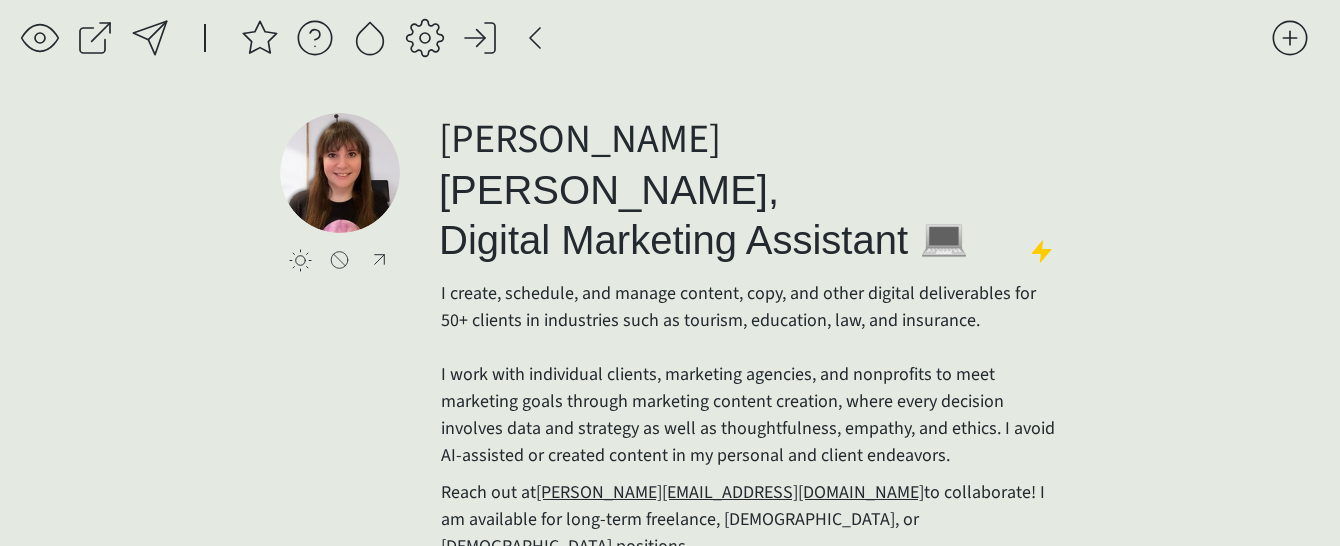 scroll, scrollTop: 0, scrollLeft: 0, axis: both 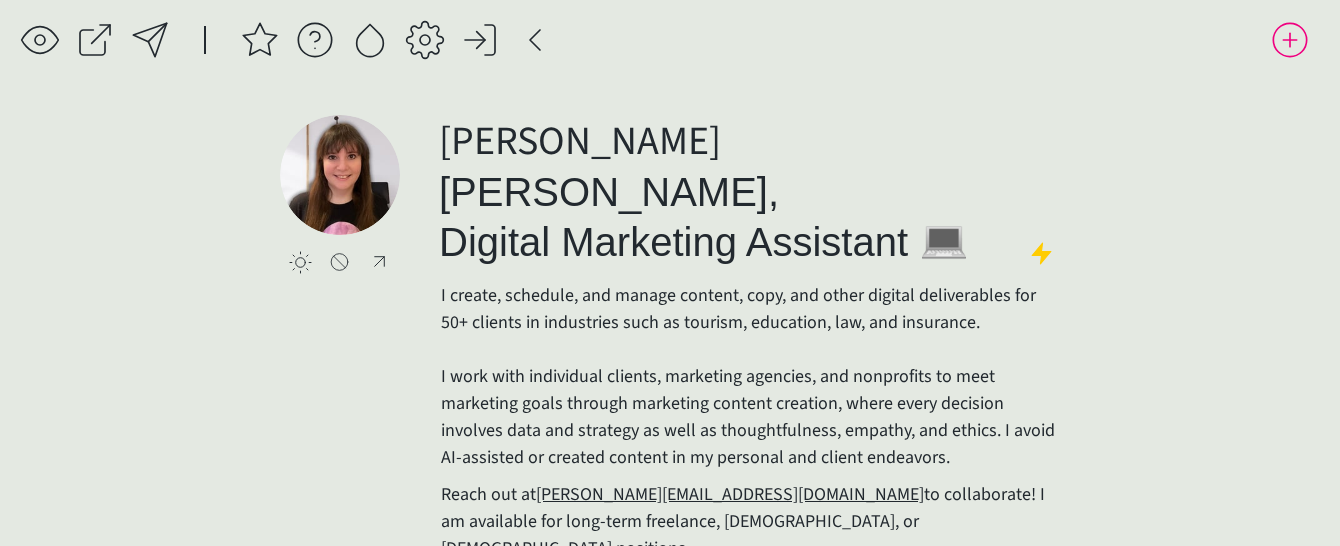 click at bounding box center [1290, 40] 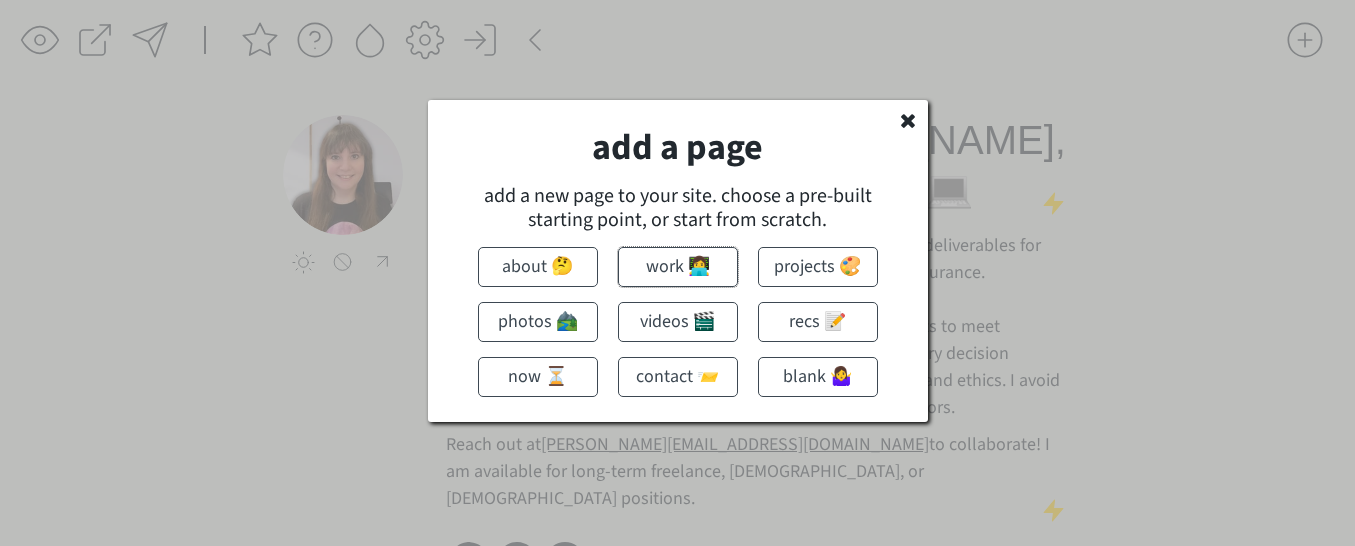 click on "work 👩‍💻" at bounding box center [678, 267] 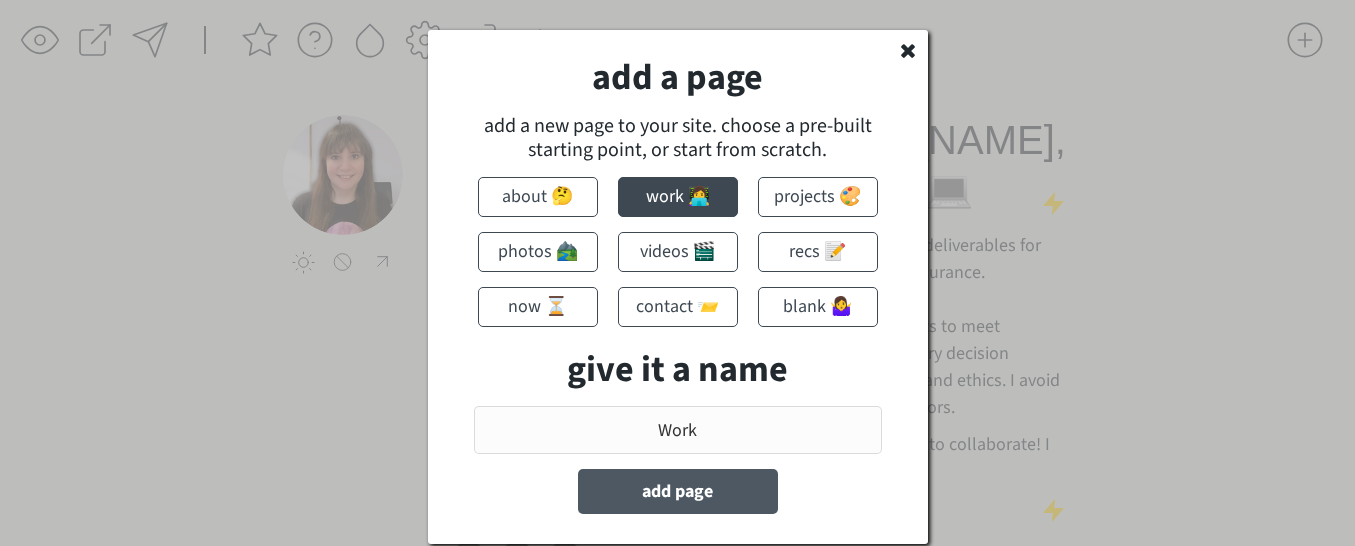 click on "add page" at bounding box center (678, 491) 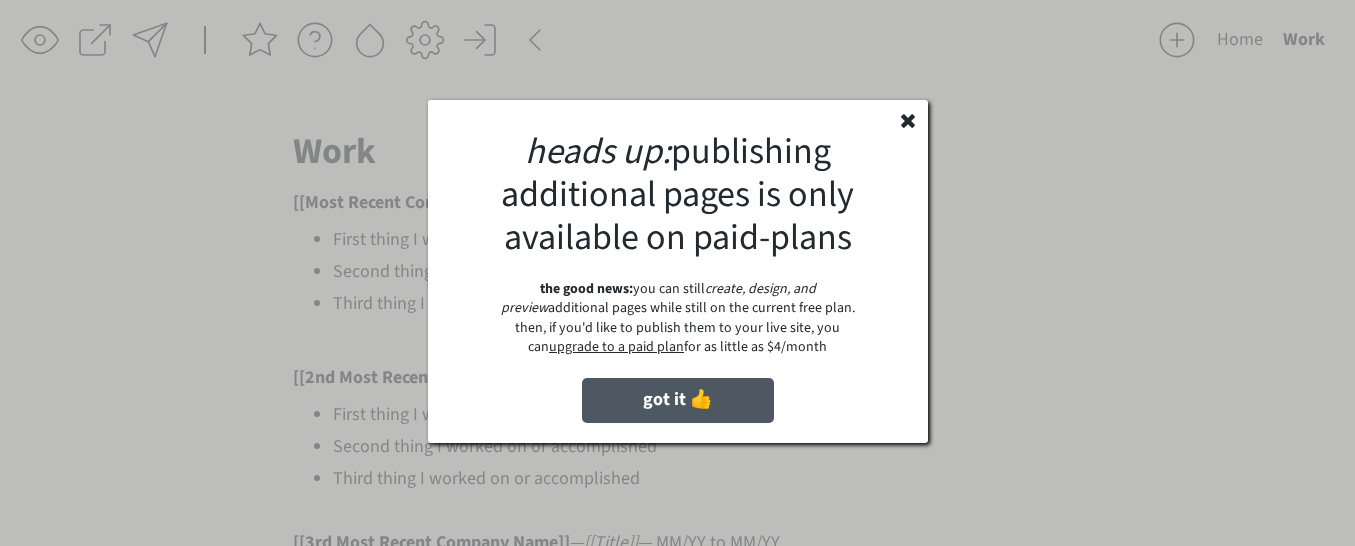 click on "got it 👍" at bounding box center (678, 400) 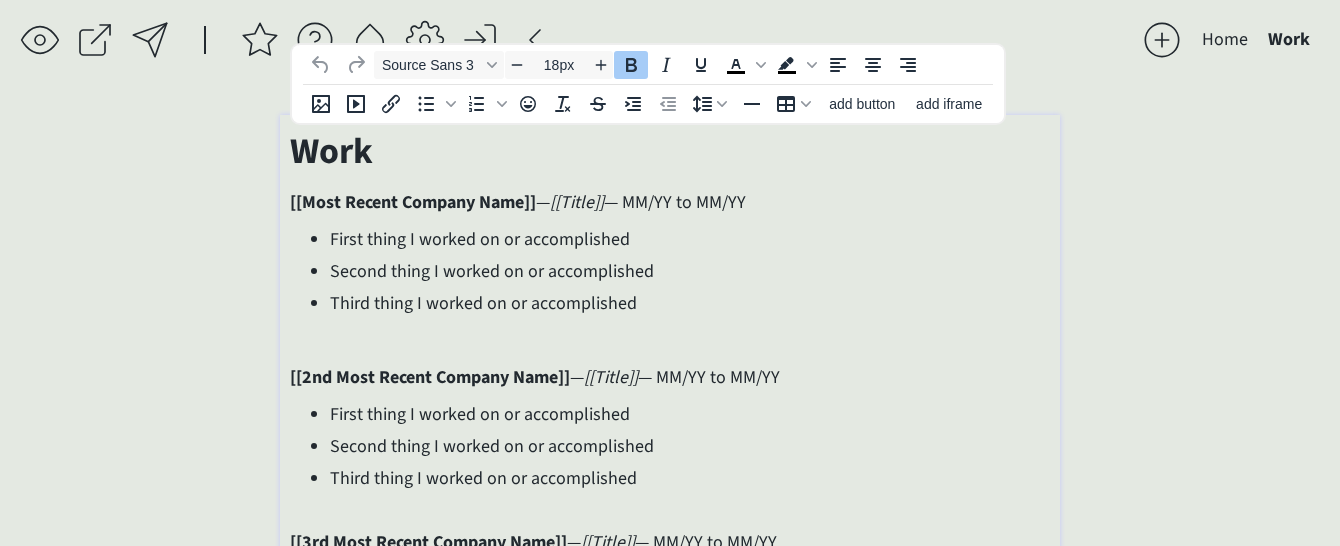 click on "[[Most Recent Company Name]]" at bounding box center [413, 202] 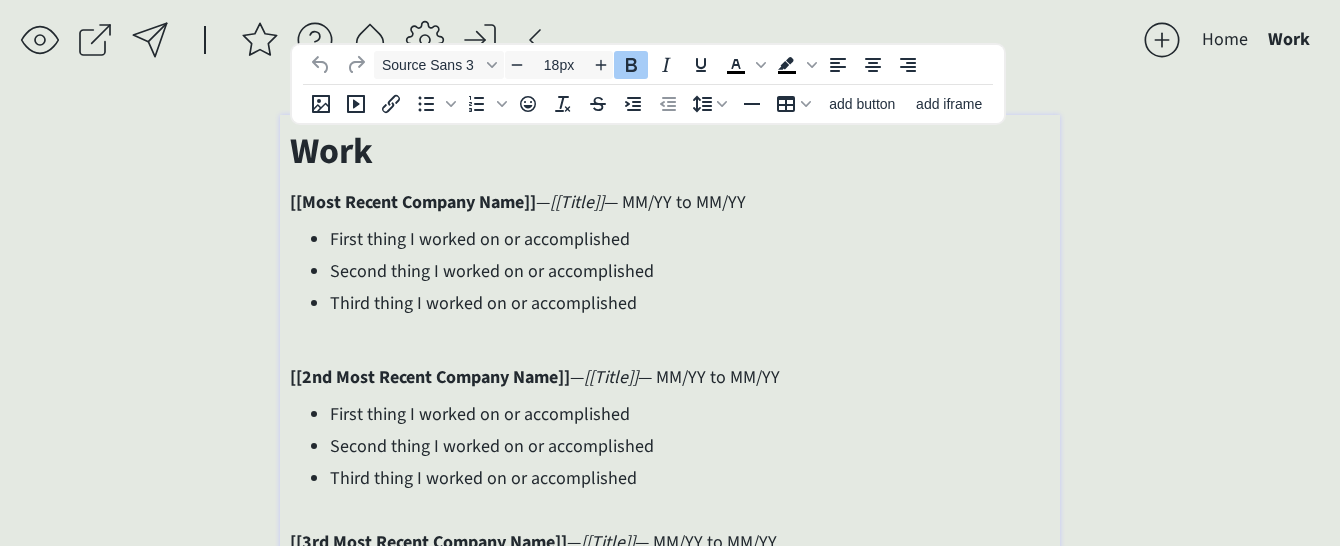 click on "[[Most Recent Company Name]]" at bounding box center [413, 202] 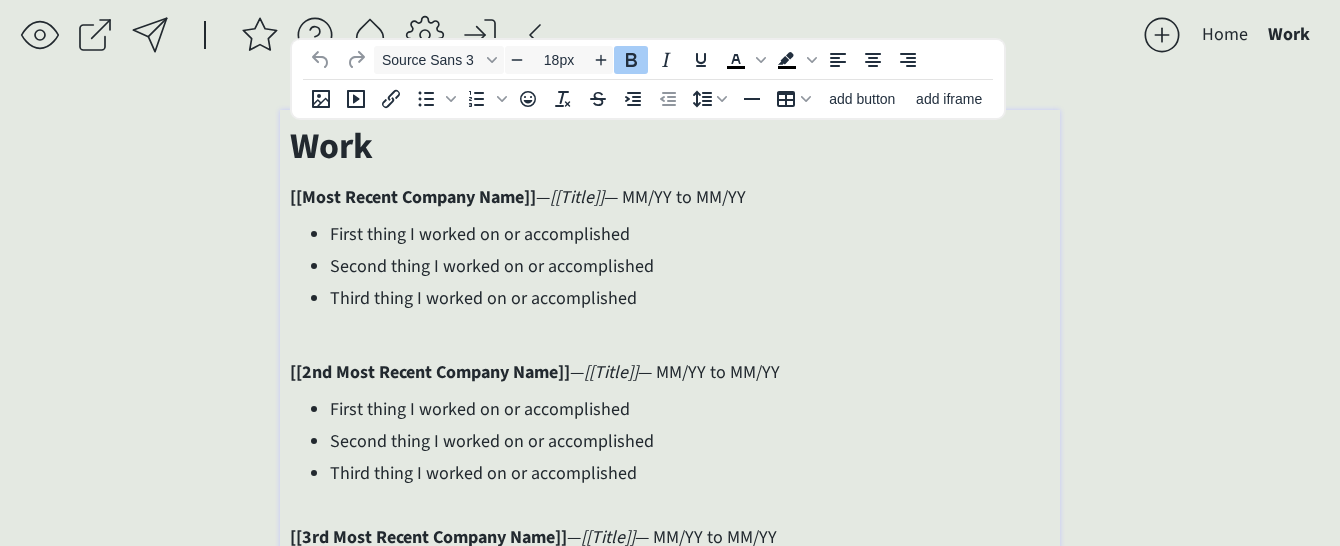 scroll, scrollTop: 0, scrollLeft: 0, axis: both 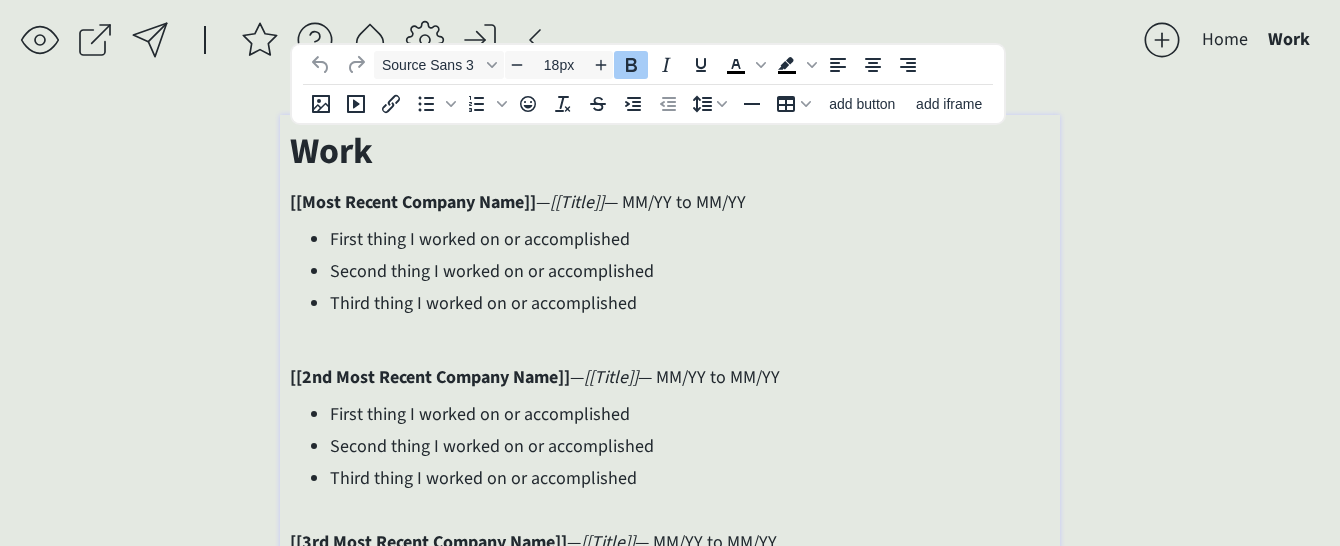 click on "saving... Home Work  click to upload a picture [PERSON_NAME], Digital Marketing Assistant 💻 I create, schedule, and manage content, copy, and other digital deliverables for 50+ clients in industries such as tourism, education, law, and insurance.  I work with individual clients, marketing agencies, and nonprofits to meet marketing goals through marketing content creation, where every decision involves data and strategy as well as thoughtfulness, empathy, and ethics. I avoid AI-assisted or created content in my personal and client endeavors. Reach out at  [PERSON_NAME][EMAIL_ADDRESS][DOMAIN_NAME]  to collaborate! I am available for long-term freelance, [DEMOGRAPHIC_DATA], or [DEMOGRAPHIC_DATA] positions.
Work [[Most Recent Company Name]]  —  [[Title]]  — MM/YY to MM/YY First thing I worked on or accomplished Second thing I worked on or accomplished Third thing I worked on or accomplished [[2nd Most Recent Company Name]]  —  [[Title]]  — MM/YY to MM/YY First thing I worked on or accomplished  —" 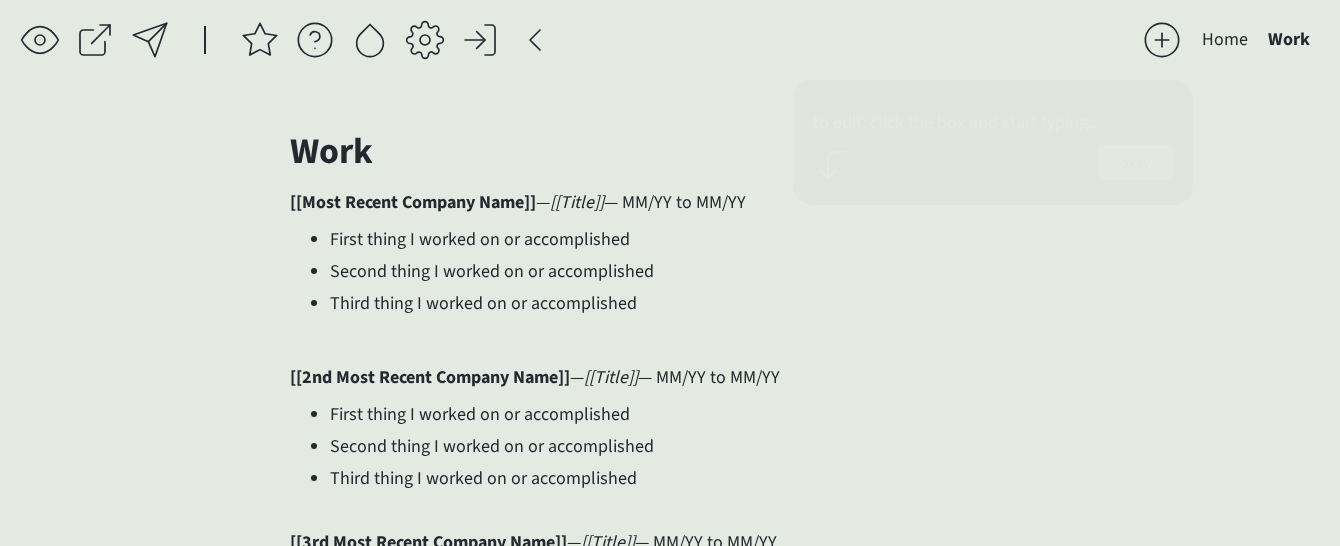 click at bounding box center (1162, 40) 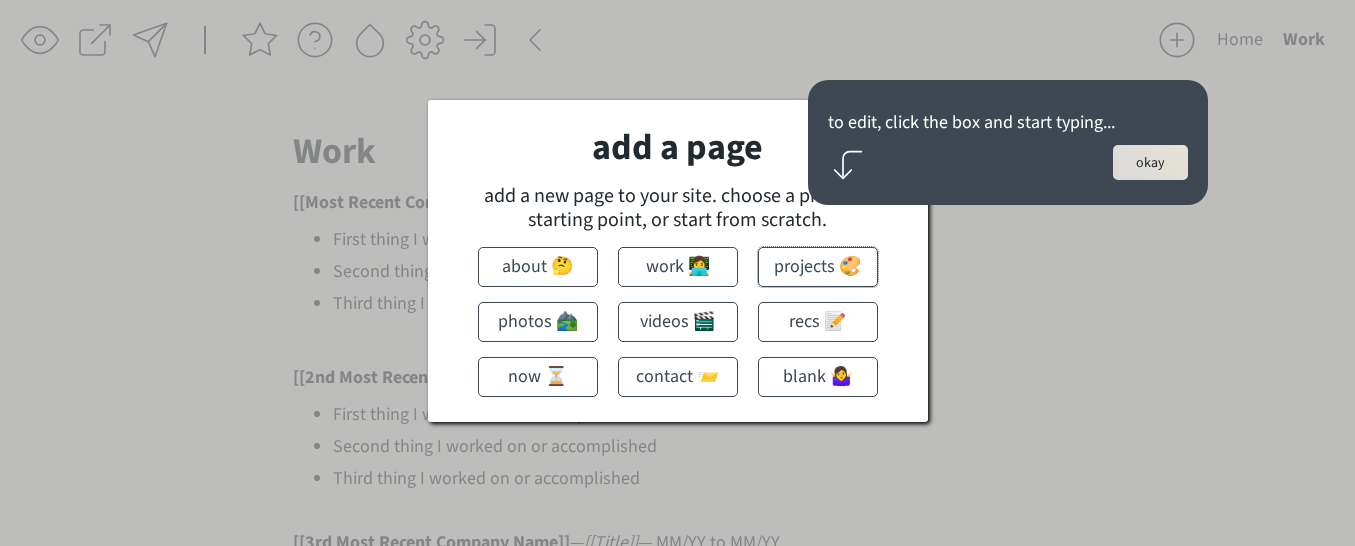 click on "projects 🎨" at bounding box center [818, 267] 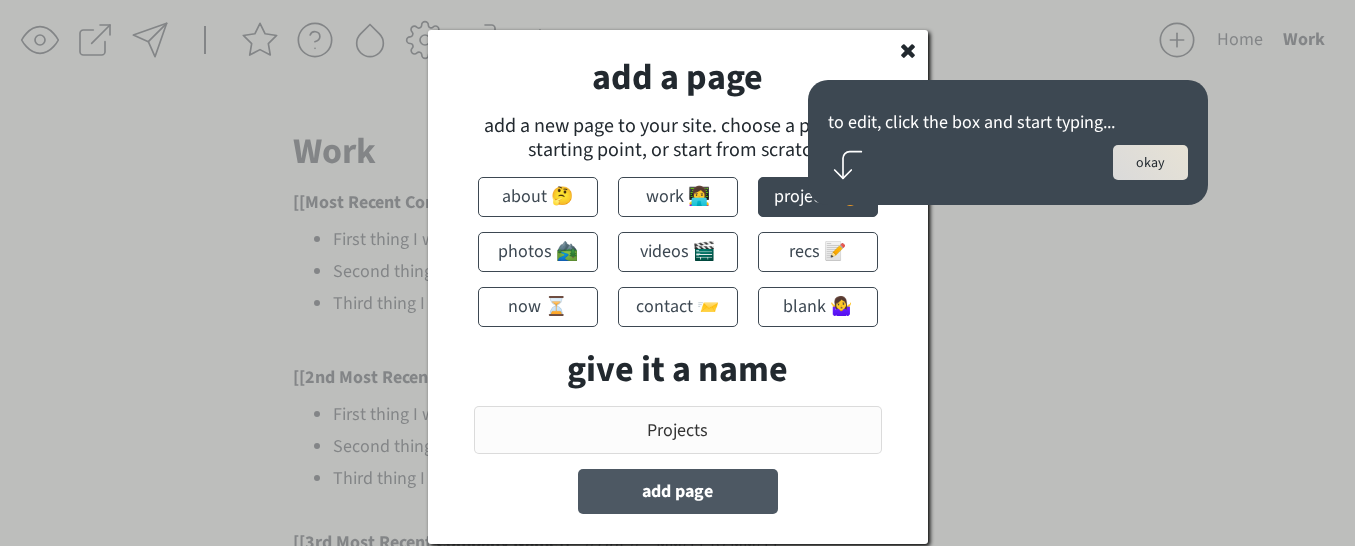 click on "add page" at bounding box center [678, 491] 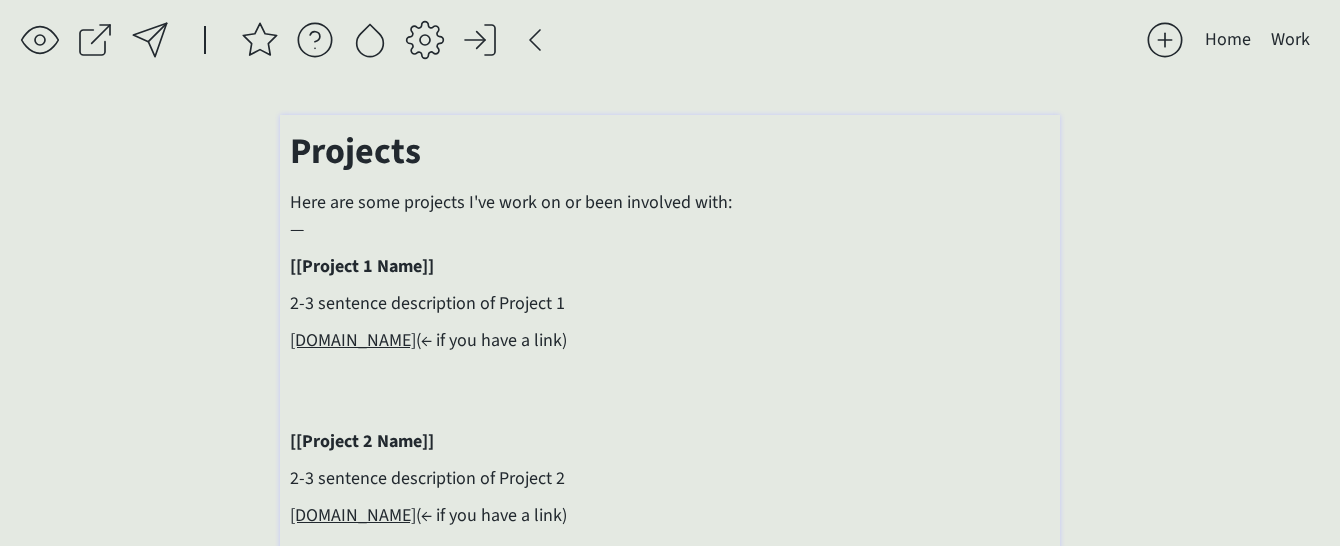 scroll, scrollTop: 181, scrollLeft: 0, axis: vertical 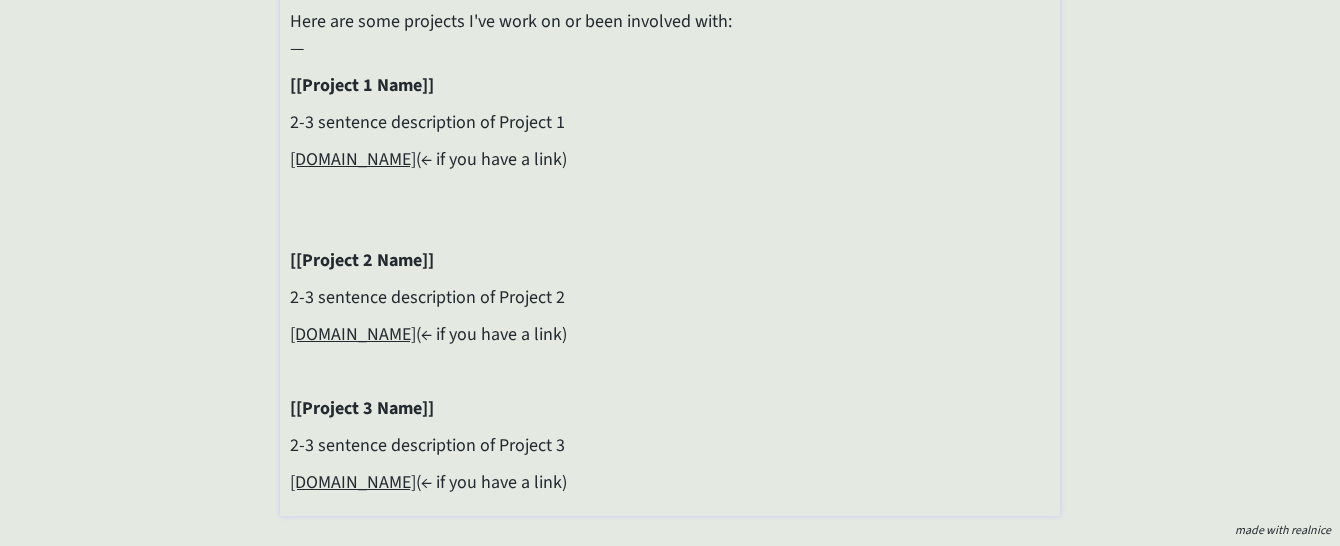 click on "Projects Here are some projects I've work on or been involved with: — [[Project 1 Name]] 2-3 sentence description of Project 1 ​ [DOMAIN_NAME]  (← if you have a link)​ [[Project 2 Name]] 2-3 sentence description of Project 2 ​ [DOMAIN_NAME]  (← if you have a link)​ [[Project 3 Name]] 2-3 sentence description of Project 3 ​ [DOMAIN_NAME]  (← if you have a link)​" at bounding box center [670, 220] 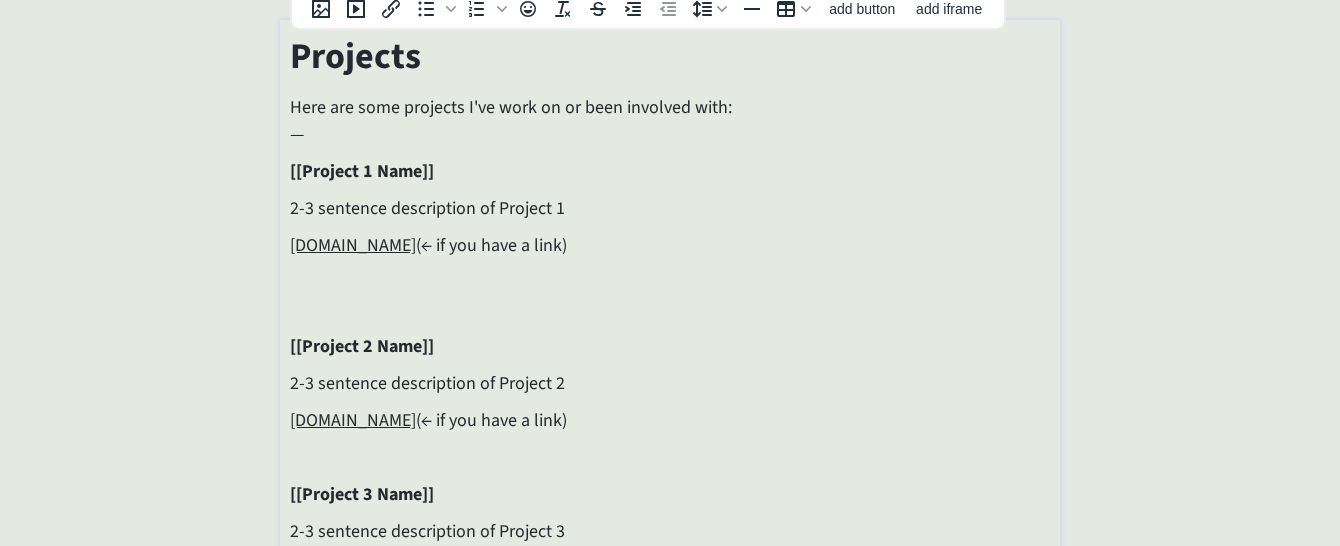 scroll, scrollTop: 0, scrollLeft: 0, axis: both 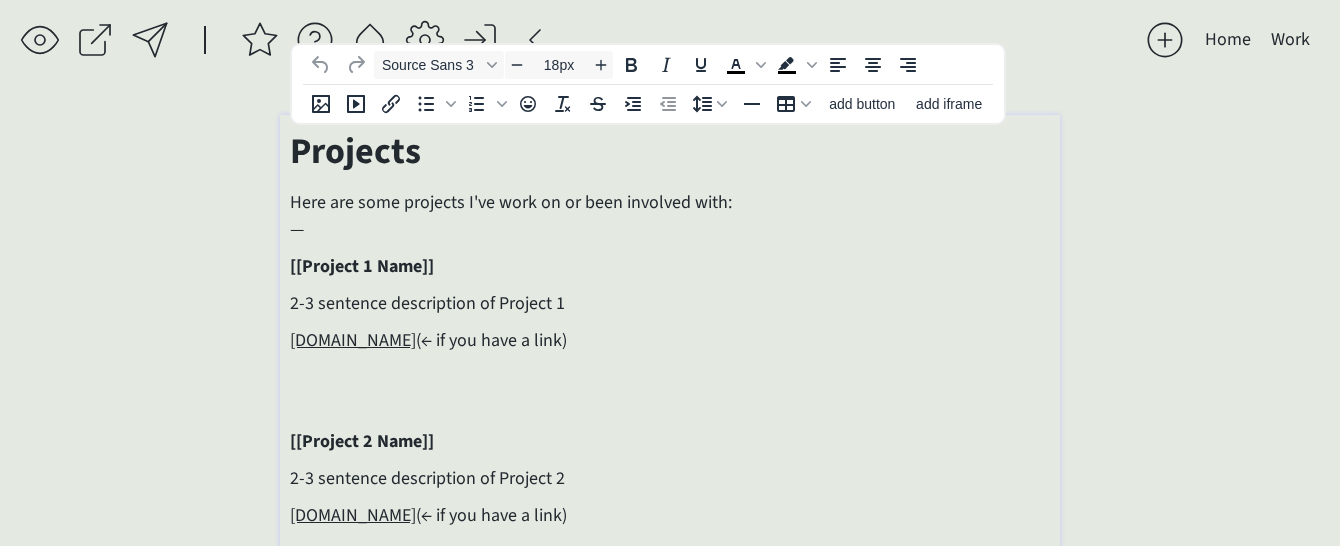 click on "Work" at bounding box center (1290, 40) 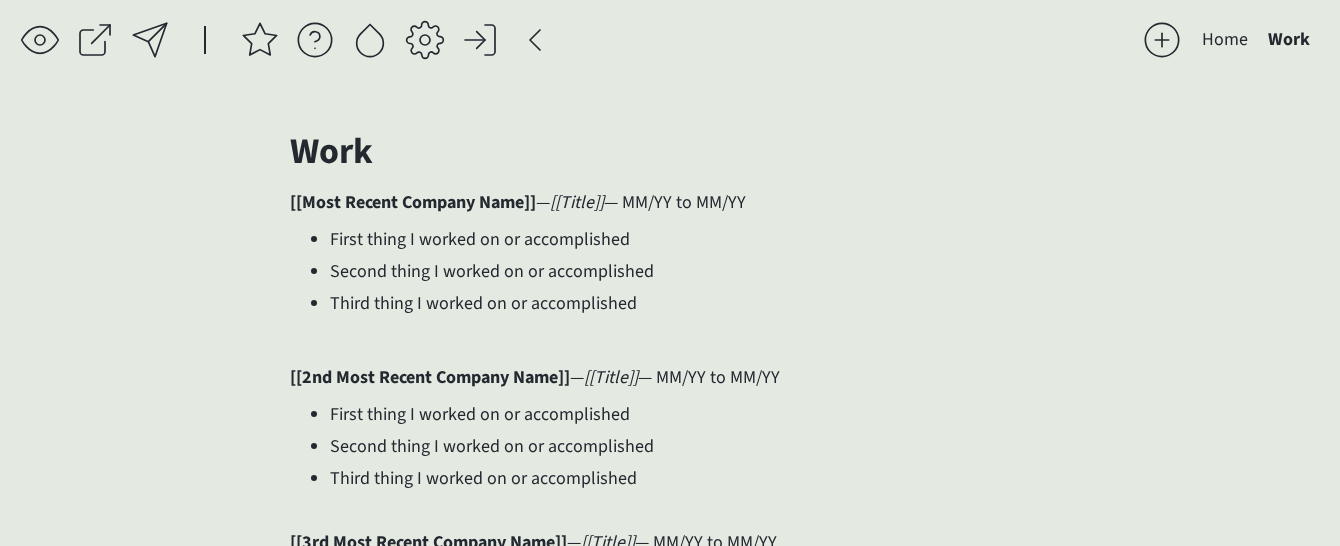 click on "Home" at bounding box center (1225, 40) 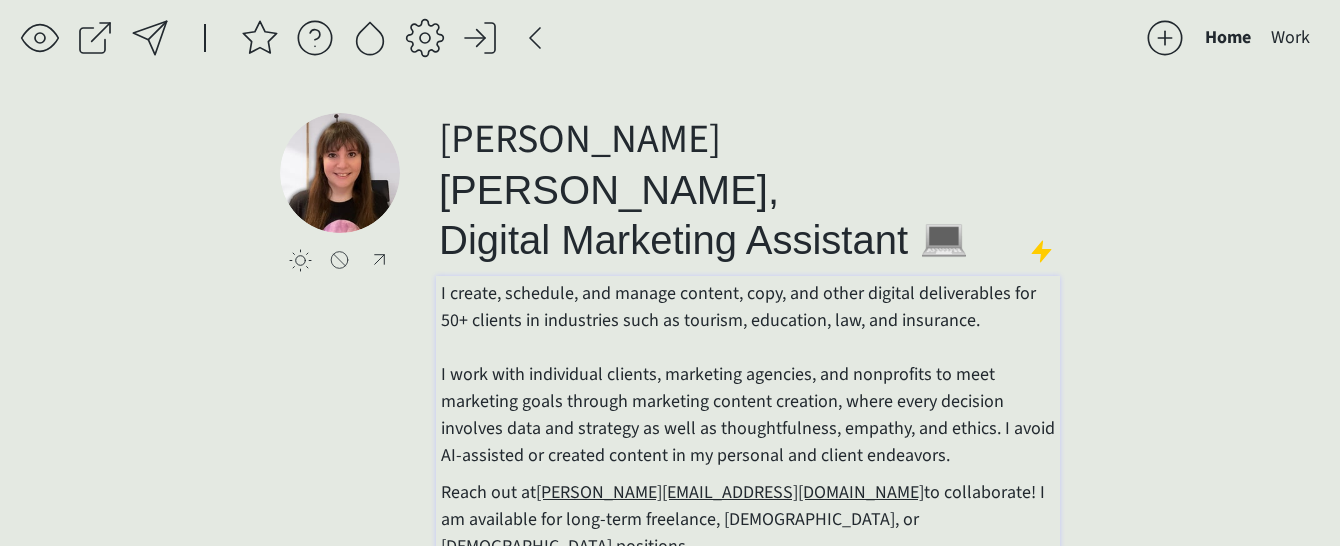 scroll, scrollTop: 0, scrollLeft: 0, axis: both 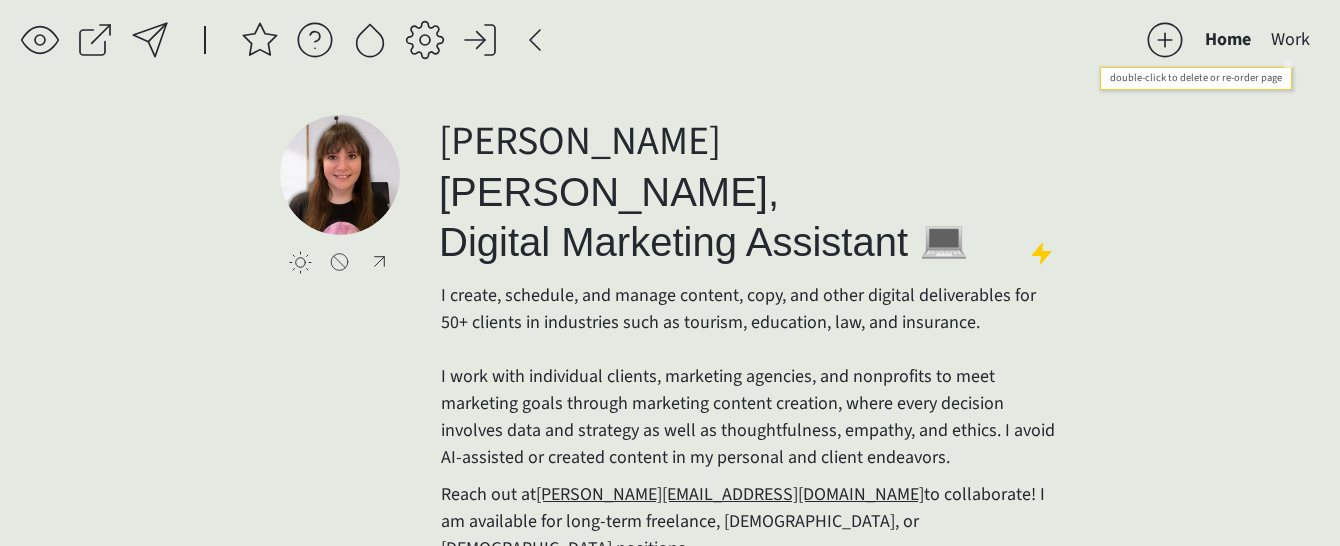 click on "Work" at bounding box center [1290, 40] 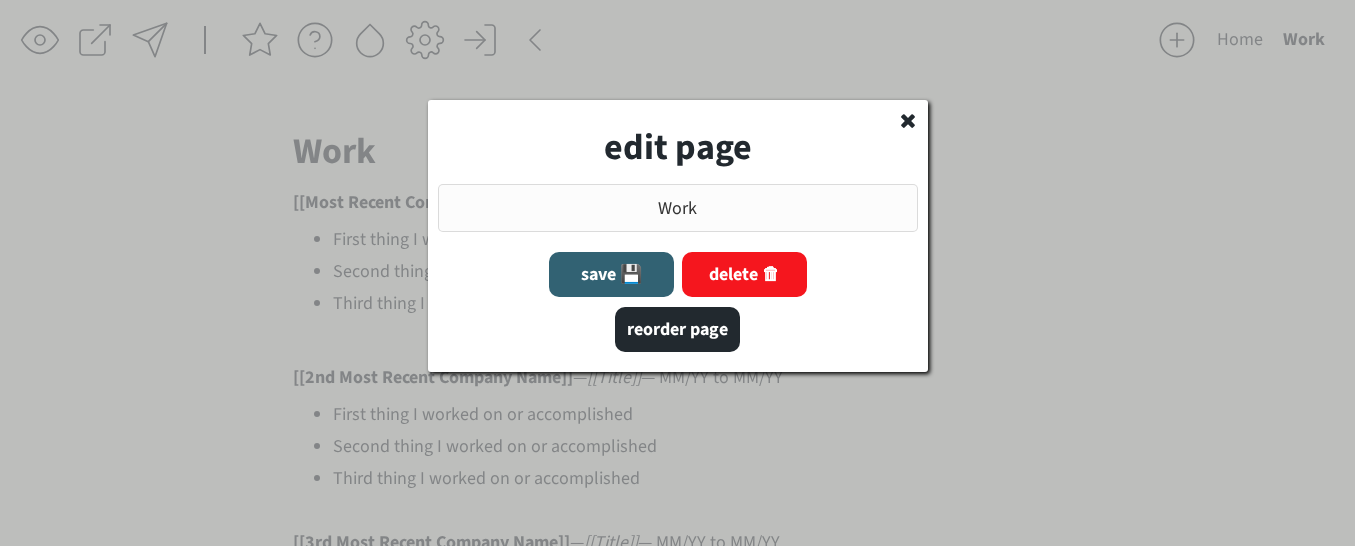 click on "delete 🗑" at bounding box center (744, 274) 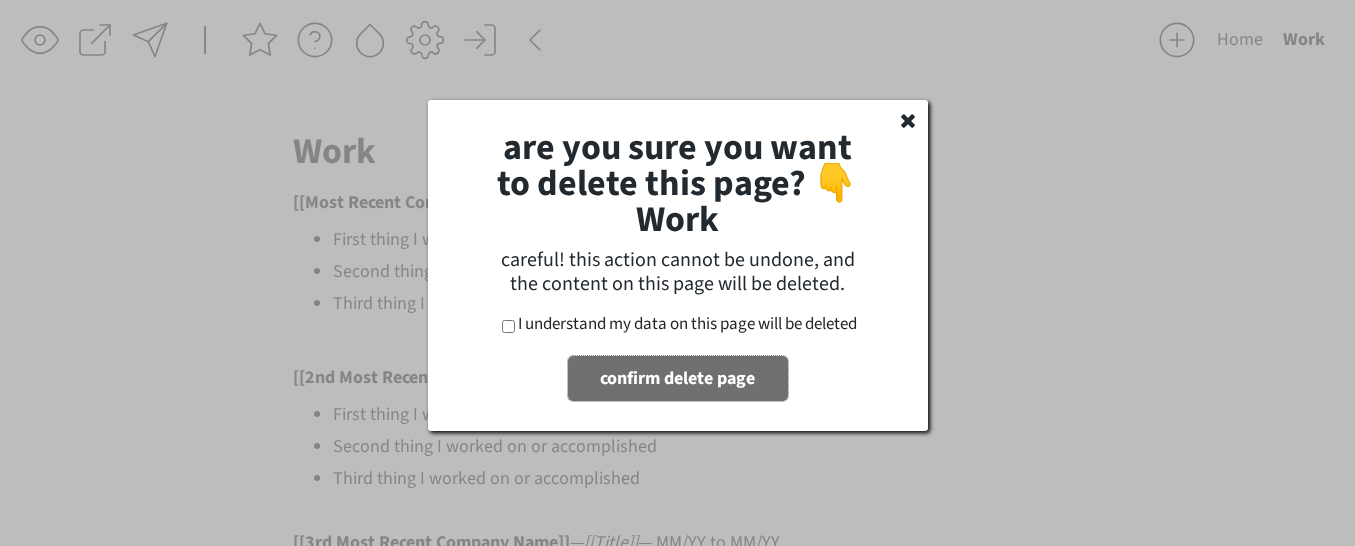 click on "confirm delete page" at bounding box center [678, 378] 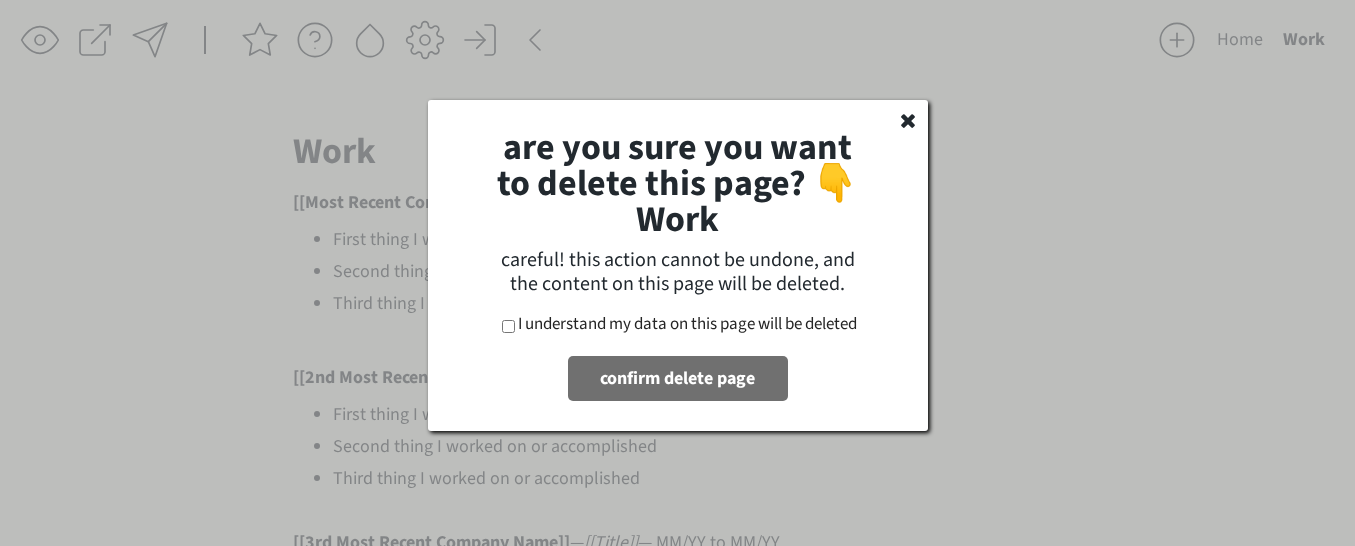drag, startPoint x: 569, startPoint y: 324, endPoint x: 573, endPoint y: 356, distance: 32.24903 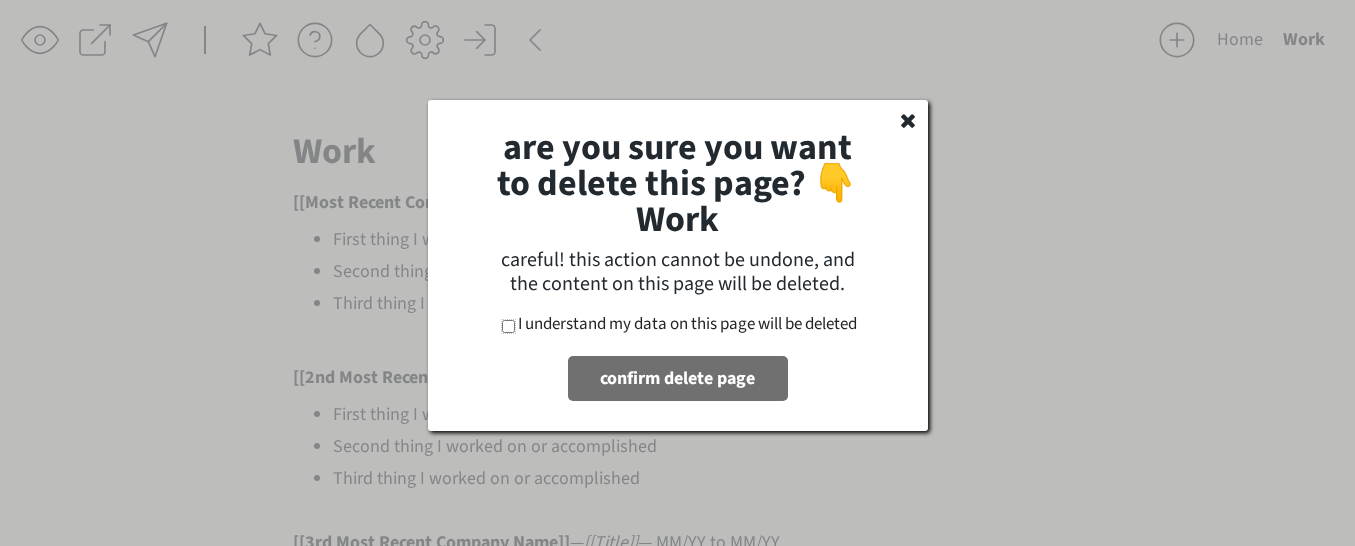 checkbox on "true" 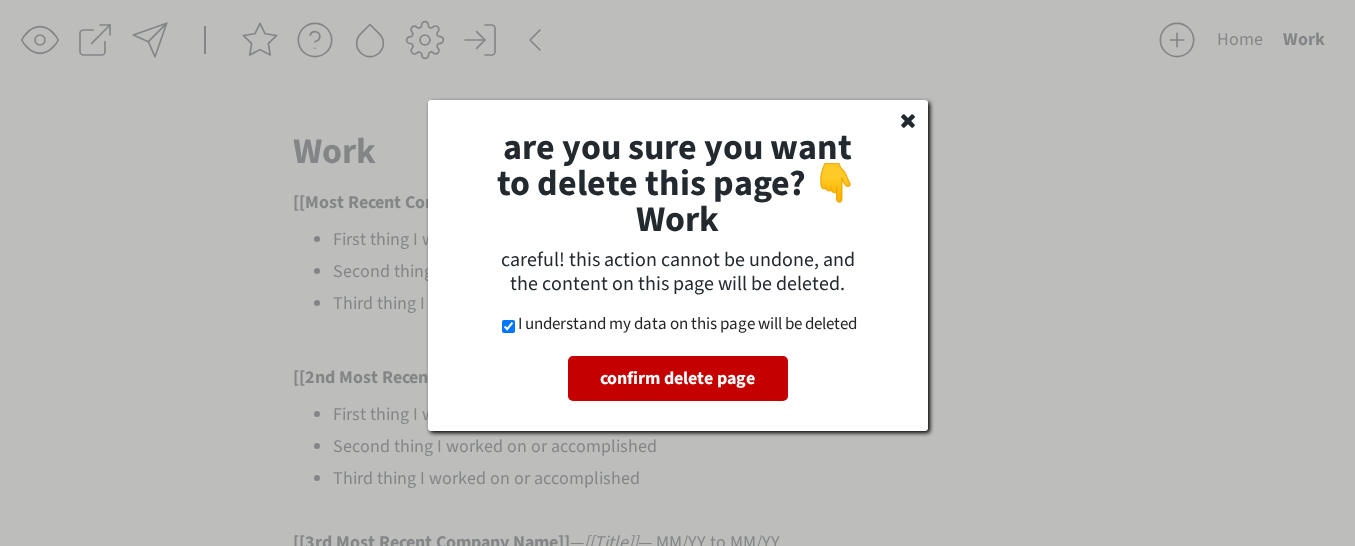 click on "confirm delete page" at bounding box center [678, 378] 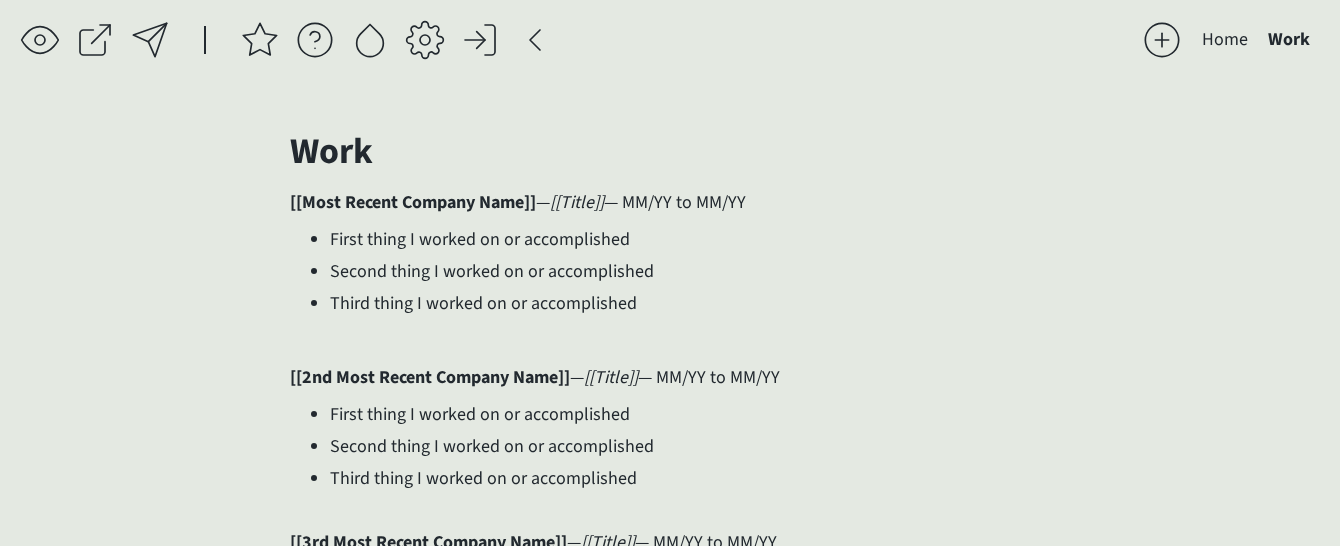 type 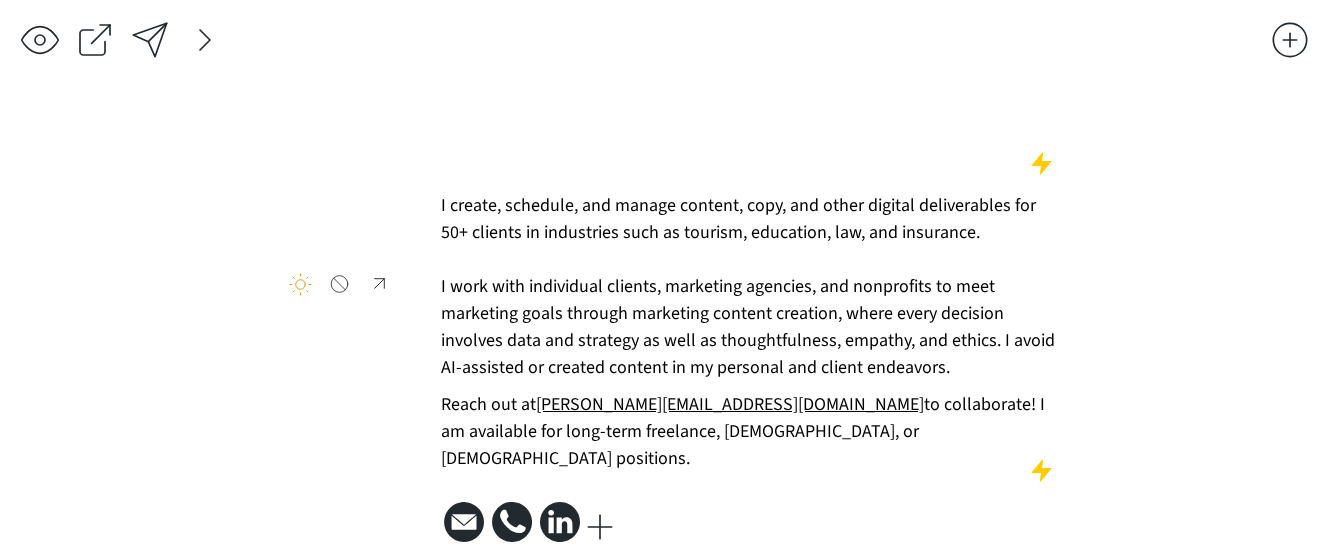 scroll, scrollTop: 0, scrollLeft: 0, axis: both 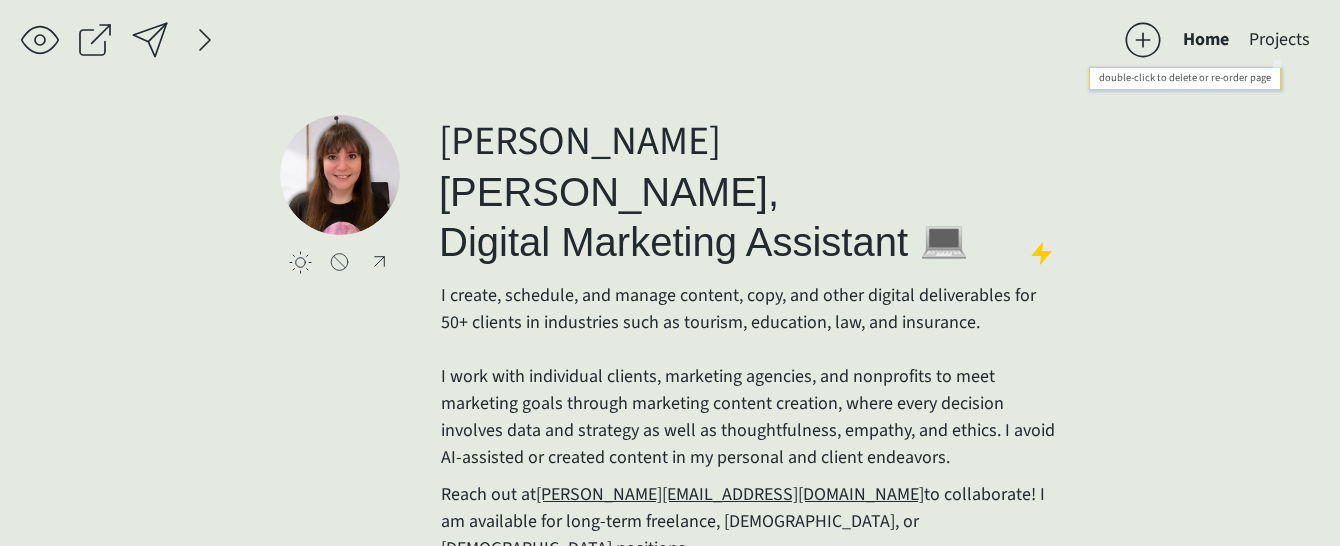 click on "Projects" at bounding box center [1279, 40] 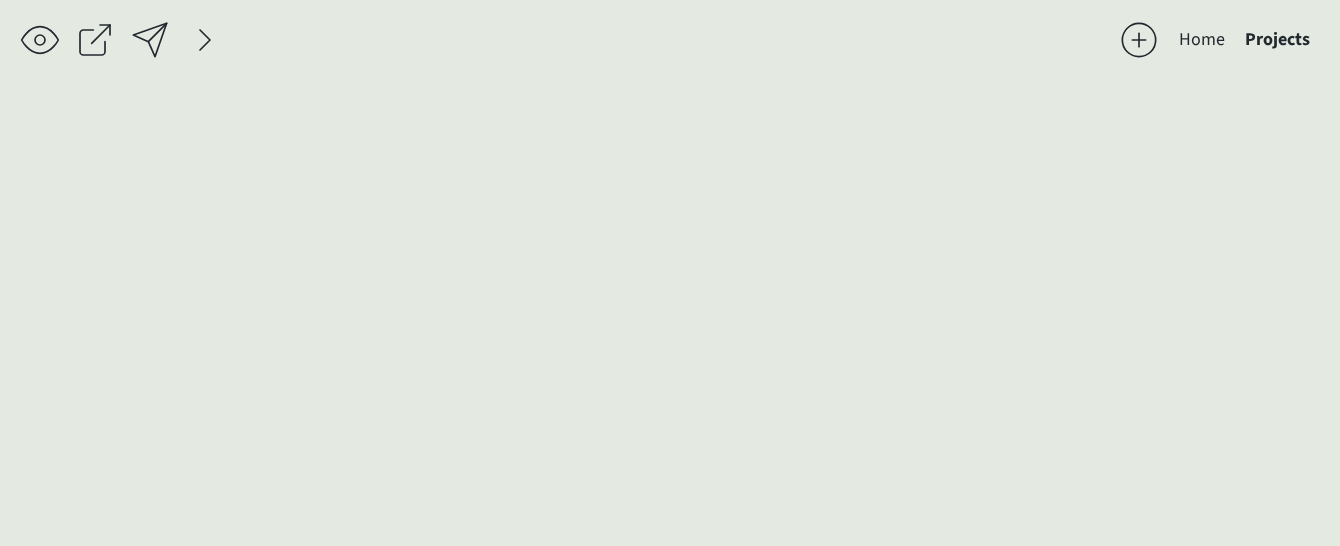 click on "Projects" at bounding box center [1277, 40] 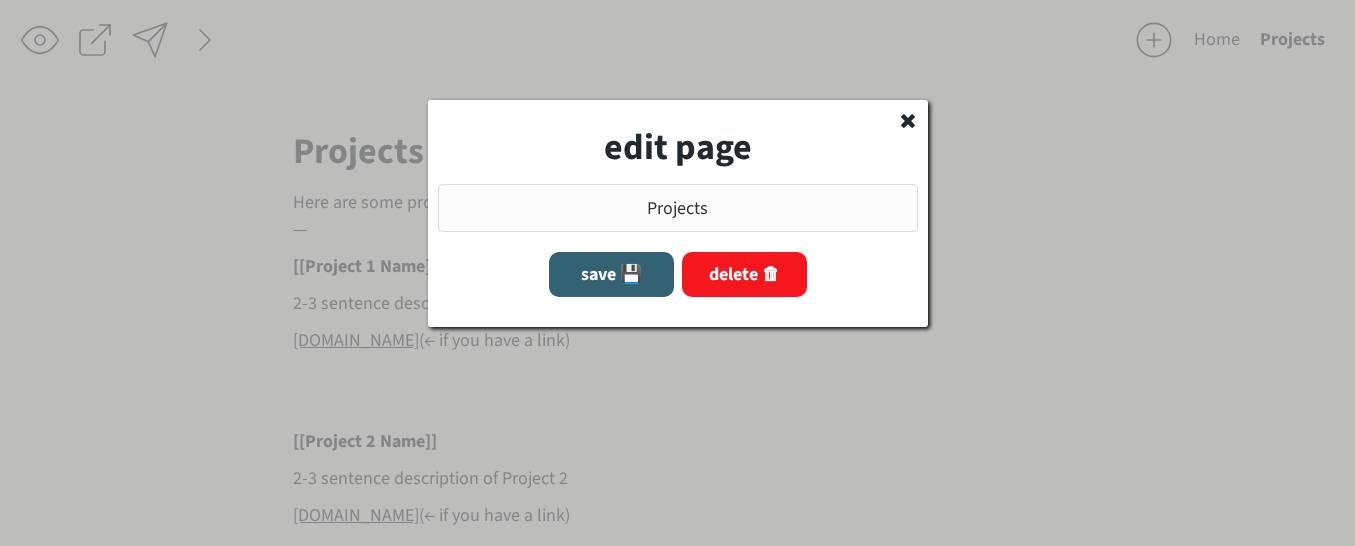click on "delete 🗑" at bounding box center (744, 274) 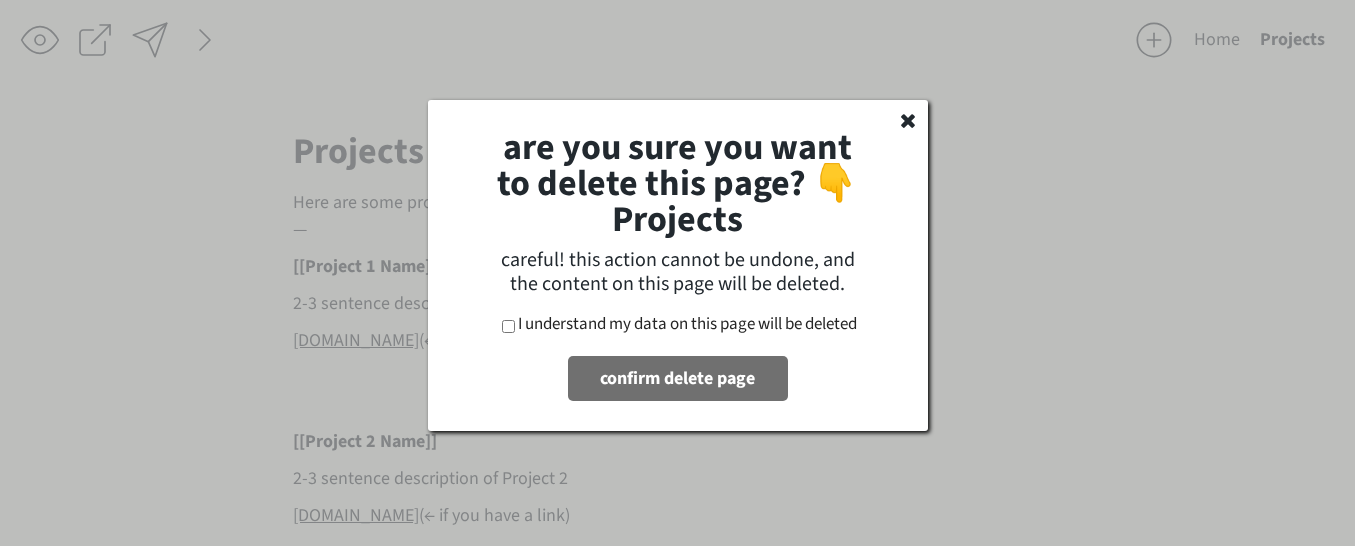 click on "I understand my data on this page will be deleted" at bounding box center [687, 324] 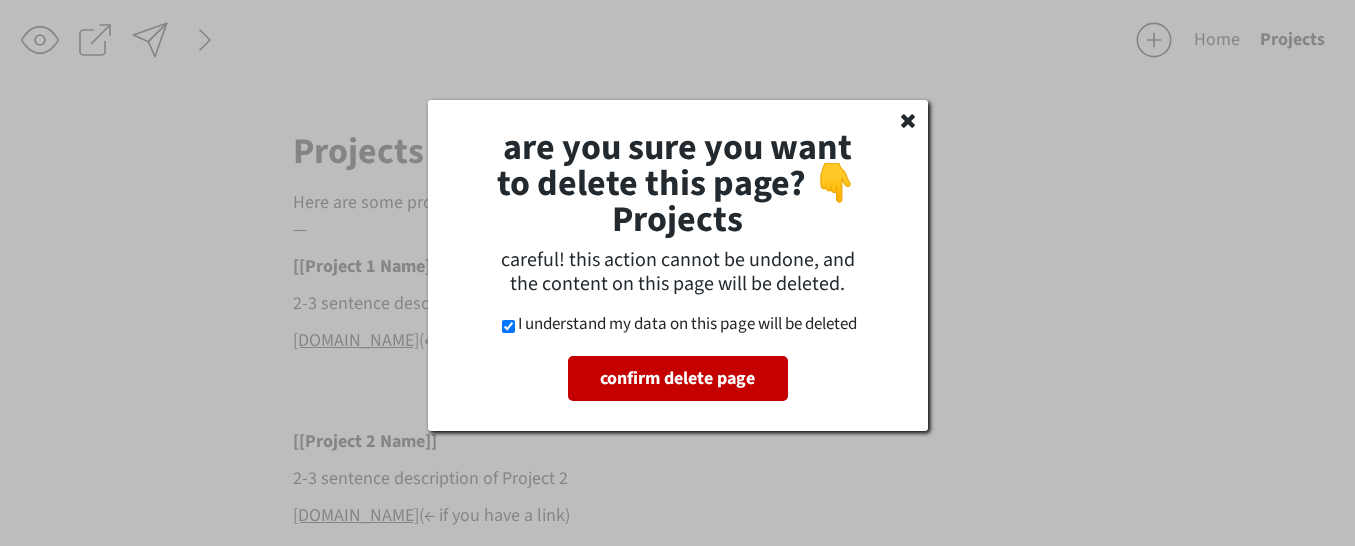 click on "confirm delete page" at bounding box center (678, 378) 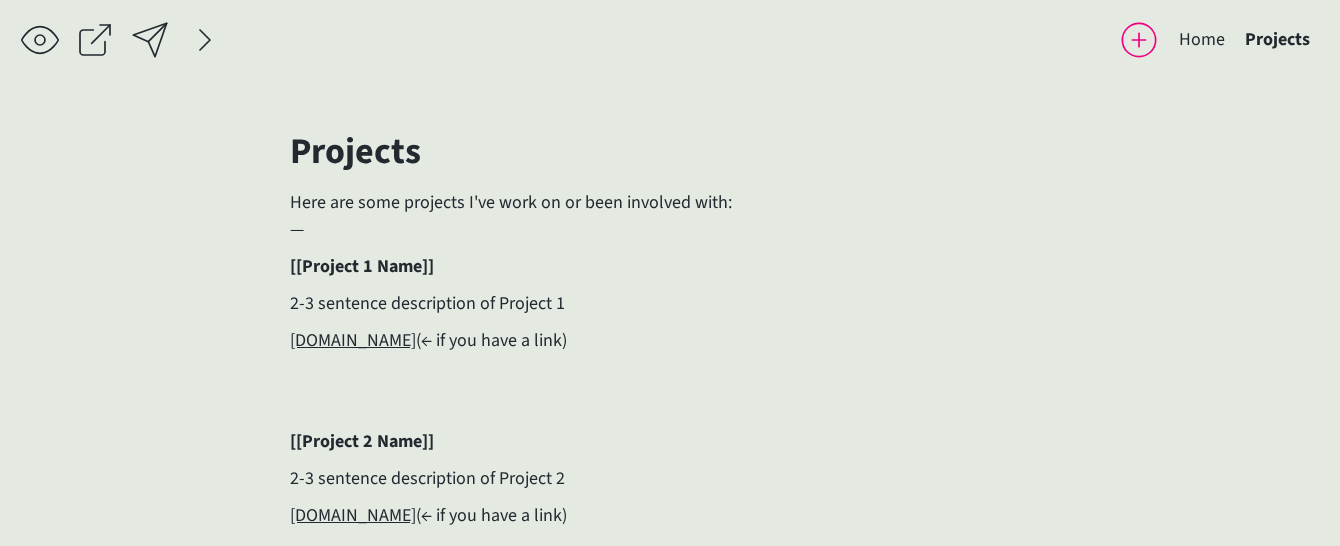 click at bounding box center (1139, 40) 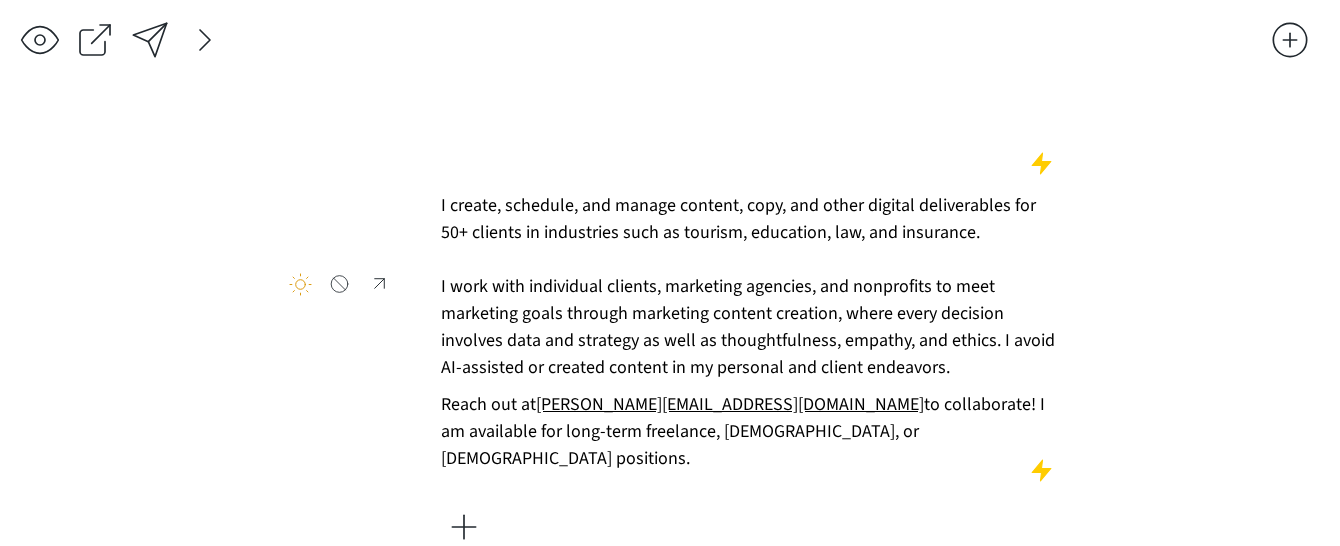 scroll, scrollTop: 0, scrollLeft: 0, axis: both 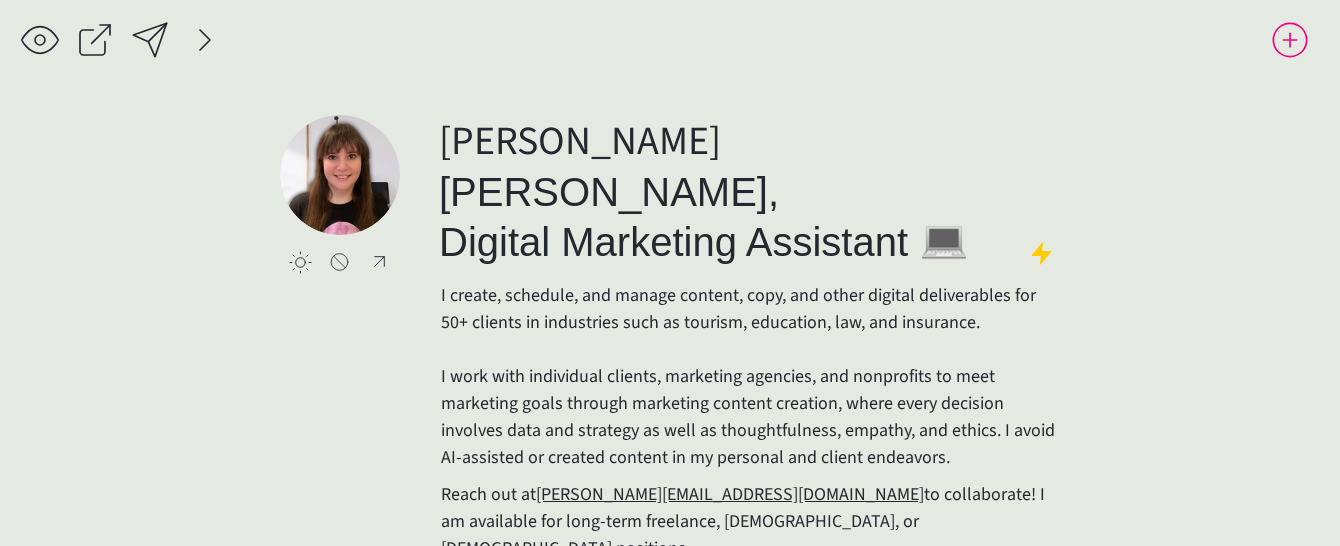 click at bounding box center [1290, 40] 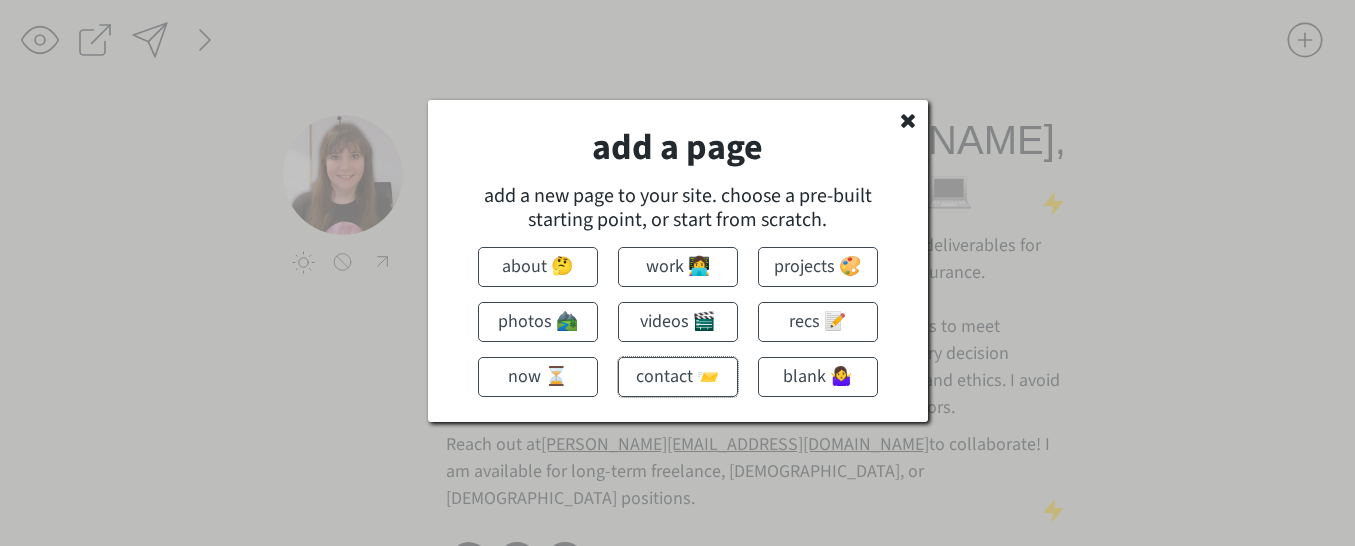 click on "contact 📨" at bounding box center (678, 377) 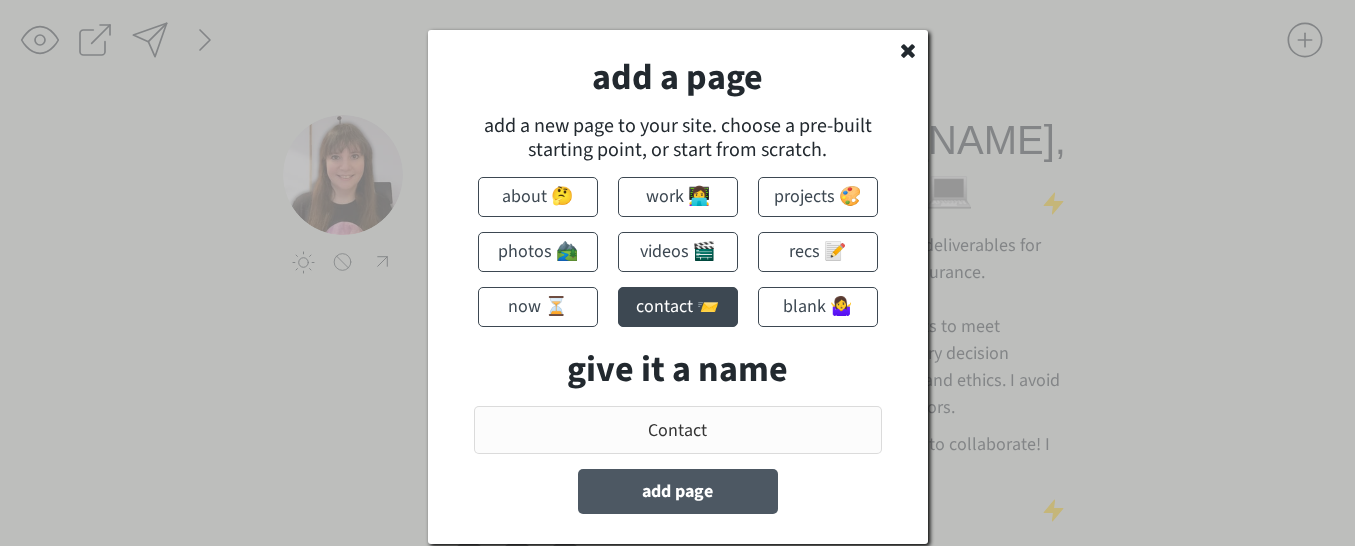 click on "add page" at bounding box center (678, 491) 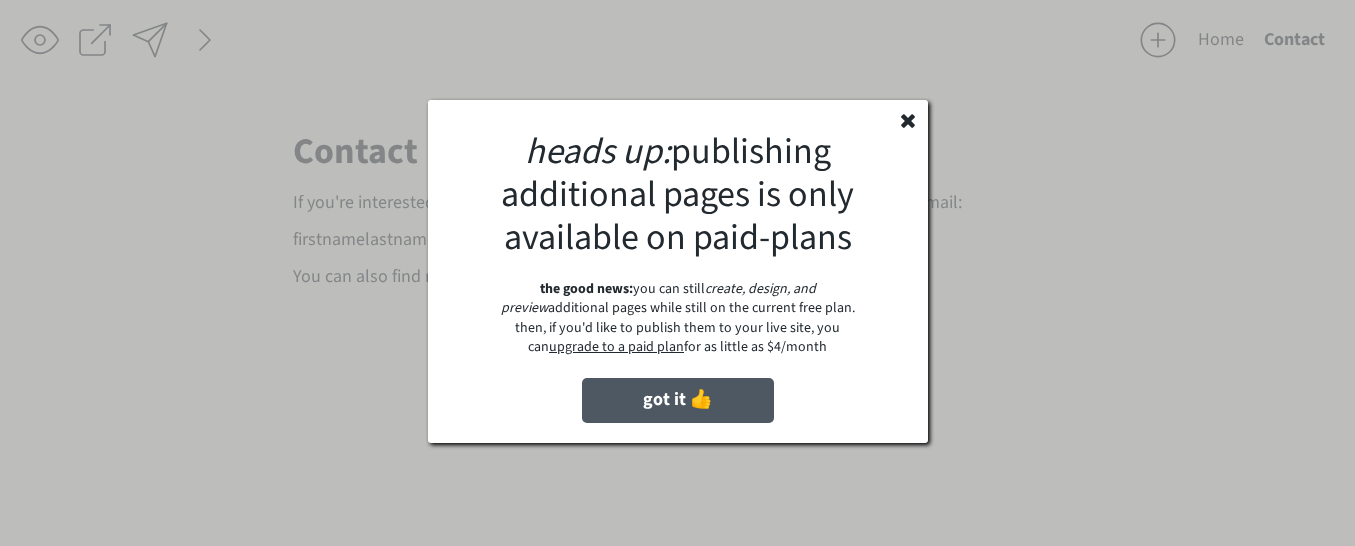 click on "got it 👍" at bounding box center [678, 400] 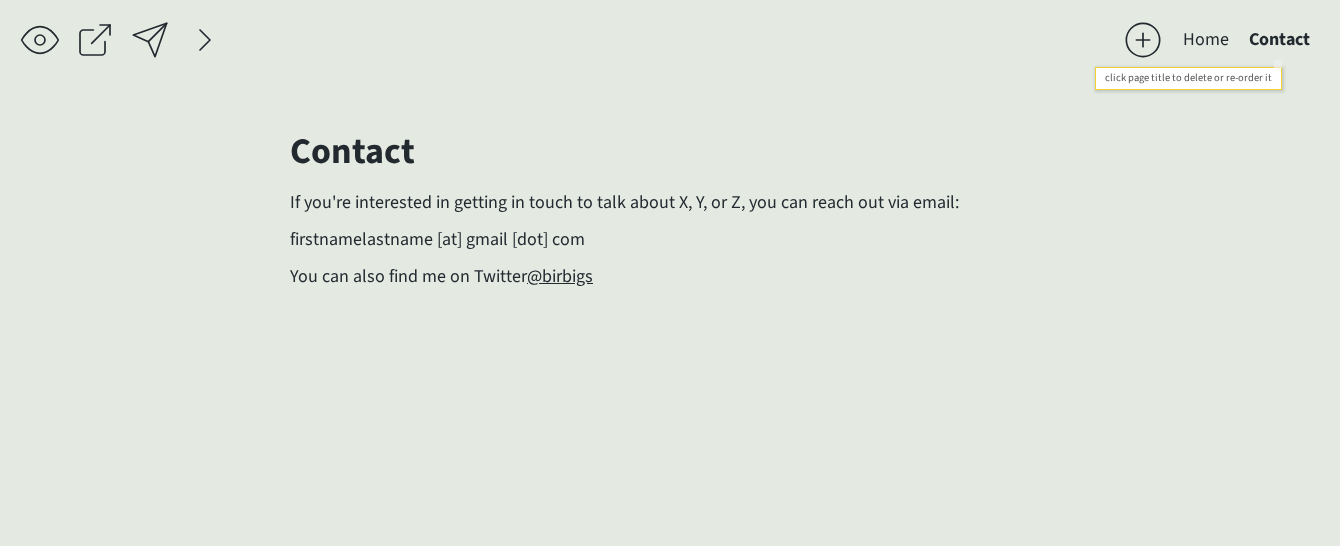 click on "Contact" at bounding box center [1279, 40] 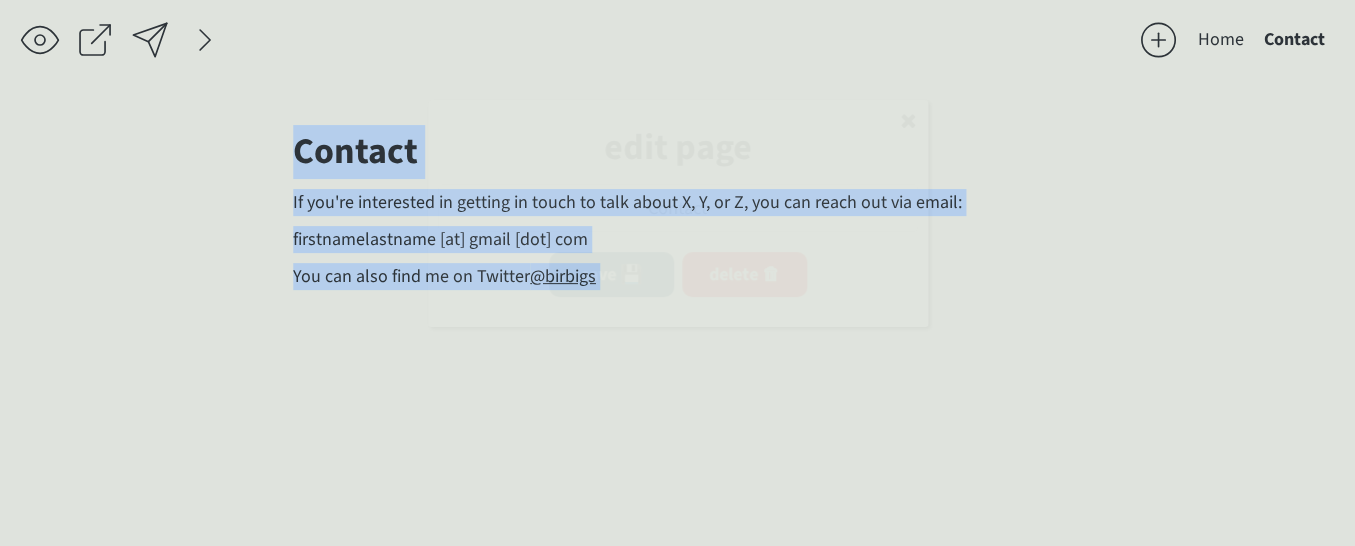 click at bounding box center (677, 273) 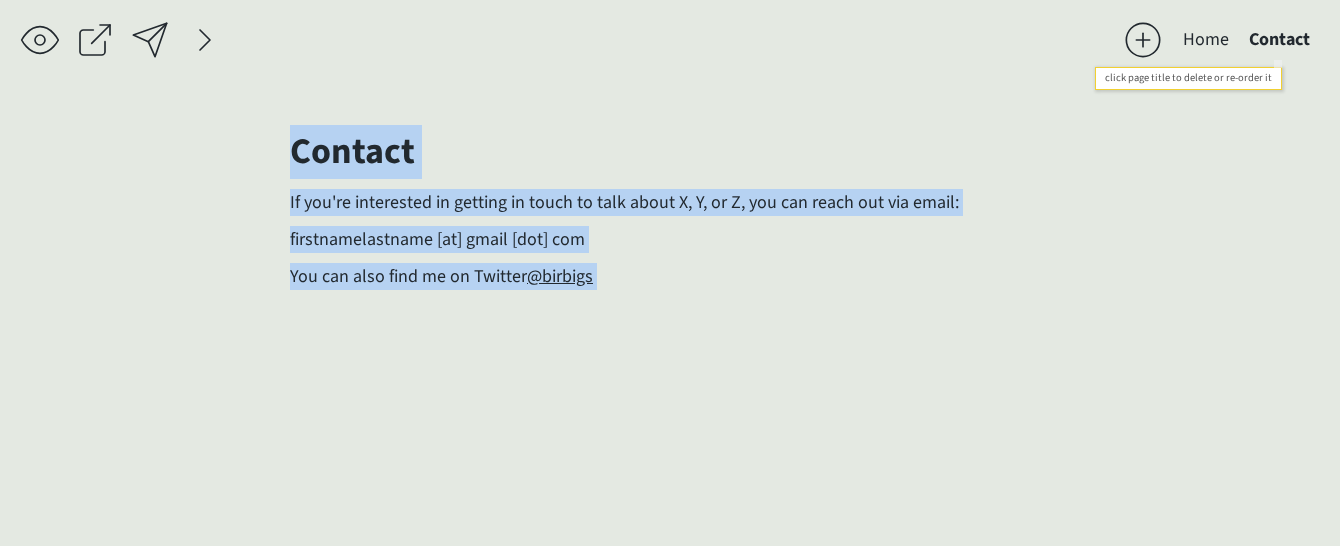 click on "Contact" at bounding box center (1279, 40) 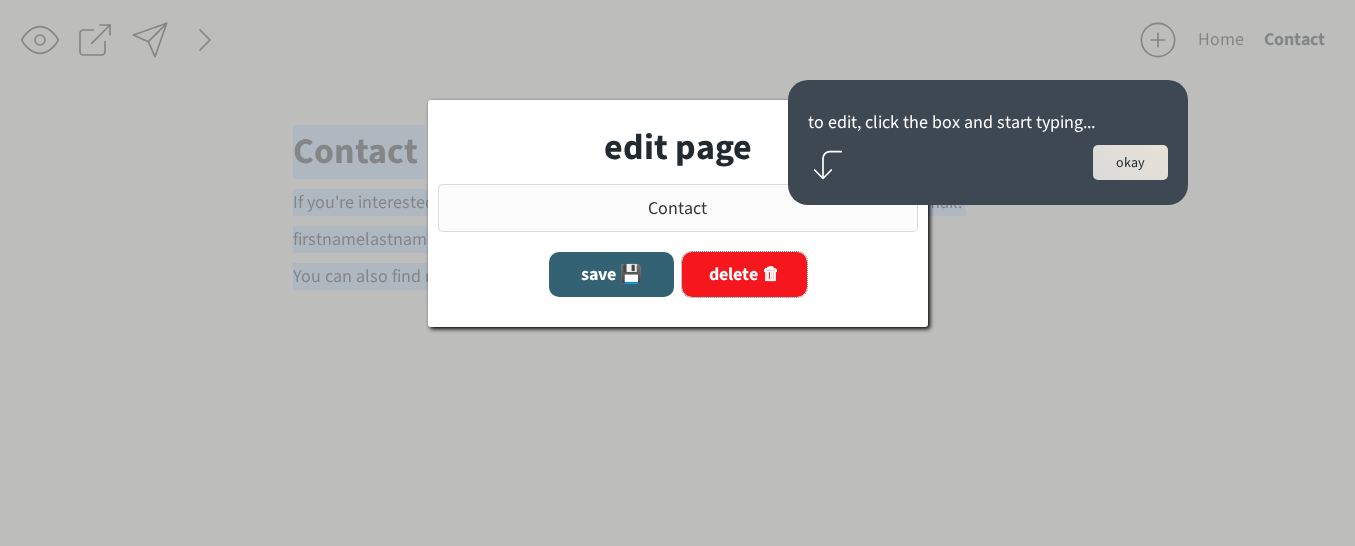 click on "delete 🗑" at bounding box center [744, 274] 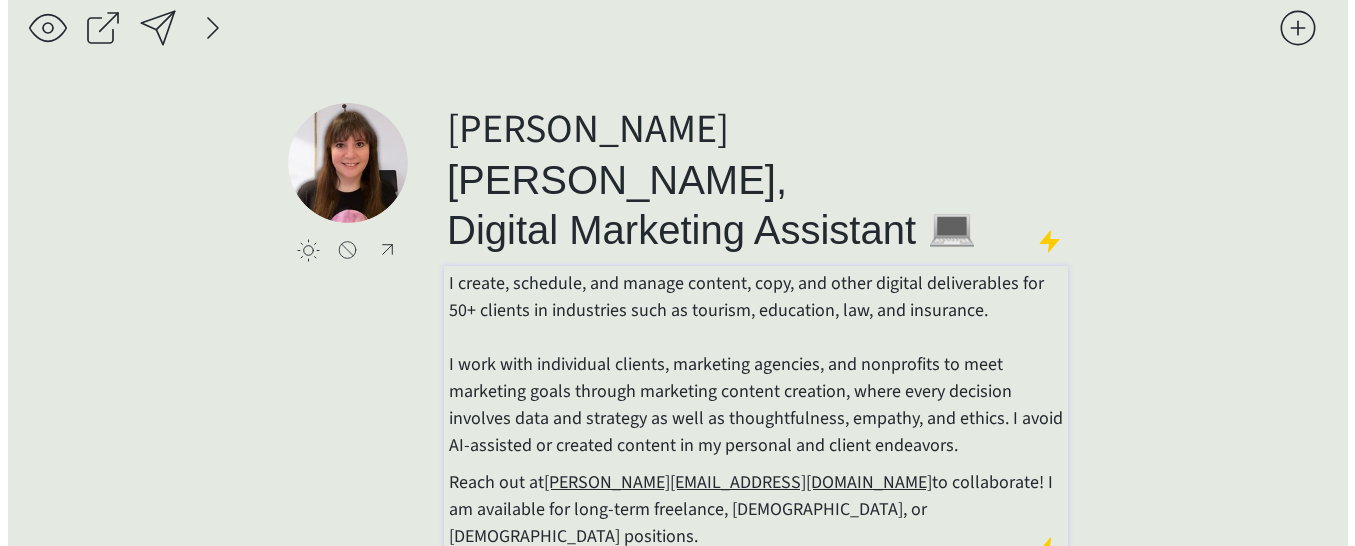 scroll, scrollTop: 54, scrollLeft: 0, axis: vertical 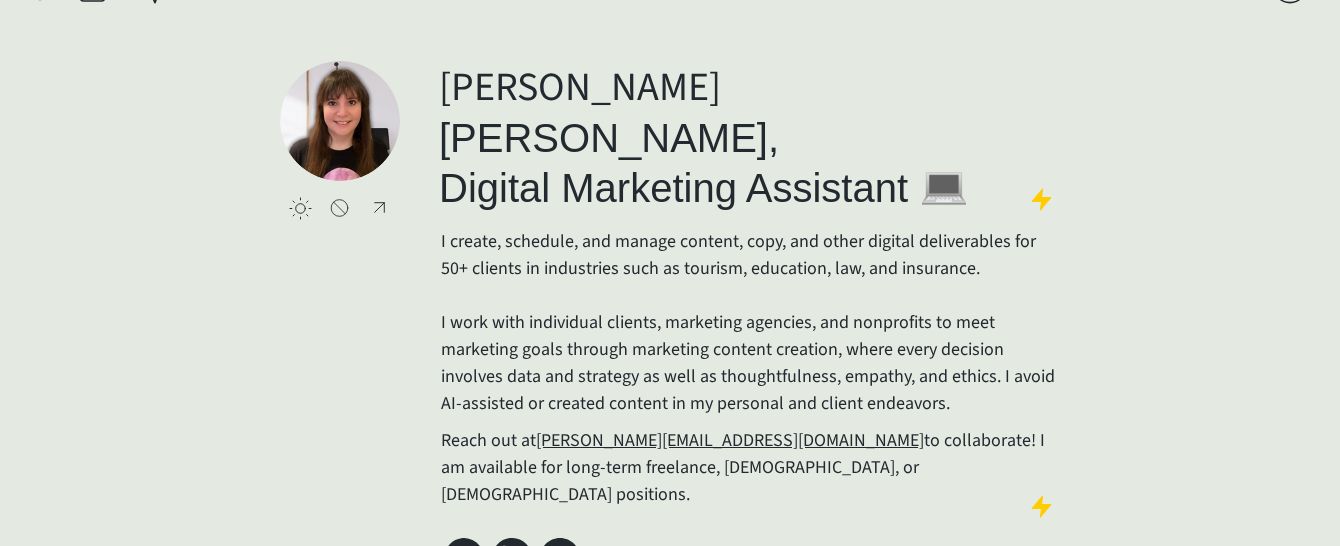 click at bounding box center [600, 563] 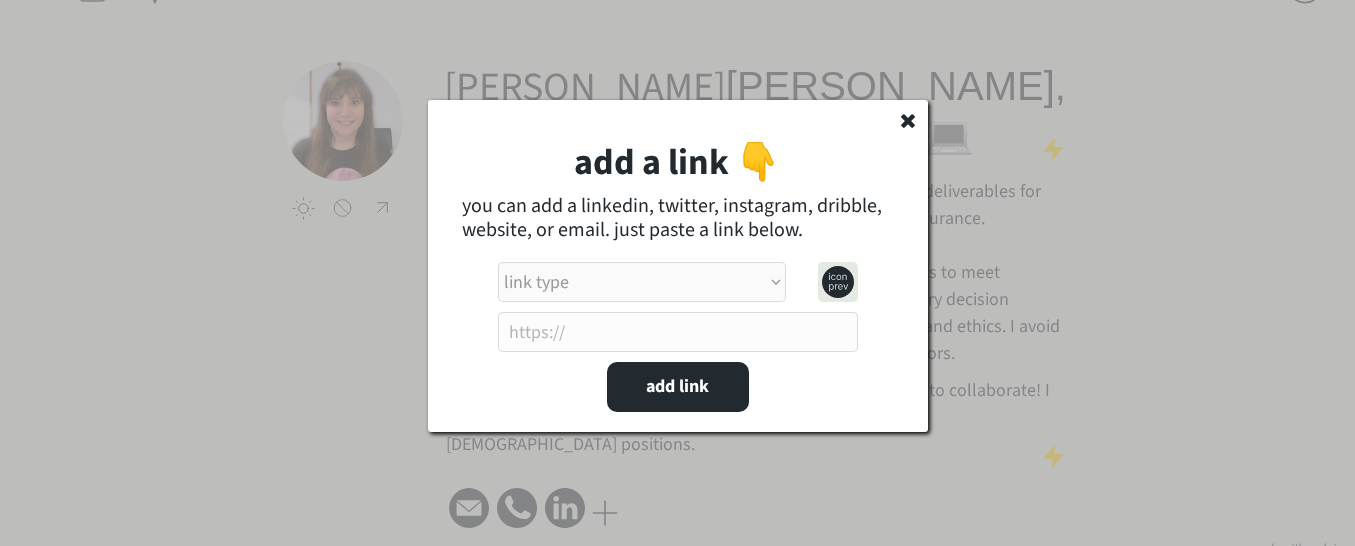 click on "link type apple music apple podcasts beehiiv behance bluesky calendar discord dribbble email etsy facebook farcaster github imdb instagram linkedIn mastodon medium patreon phone pinterest product hunt psychology today signal soundcloud spotify substack telegram threads tiktok tumblr twitch twitter (old school logo) unsplash venmo vimeo website website alt 1 website alt 2 whatsapp wikipedia x (twitter) youtube" at bounding box center [642, 282] 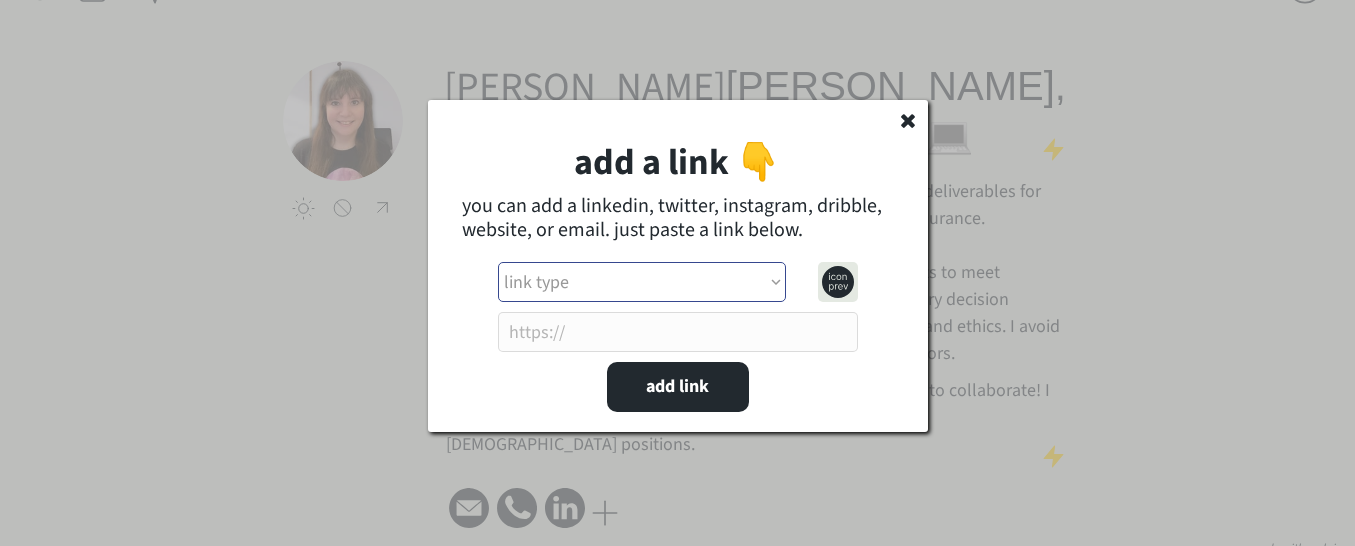 select on ""other_website"" 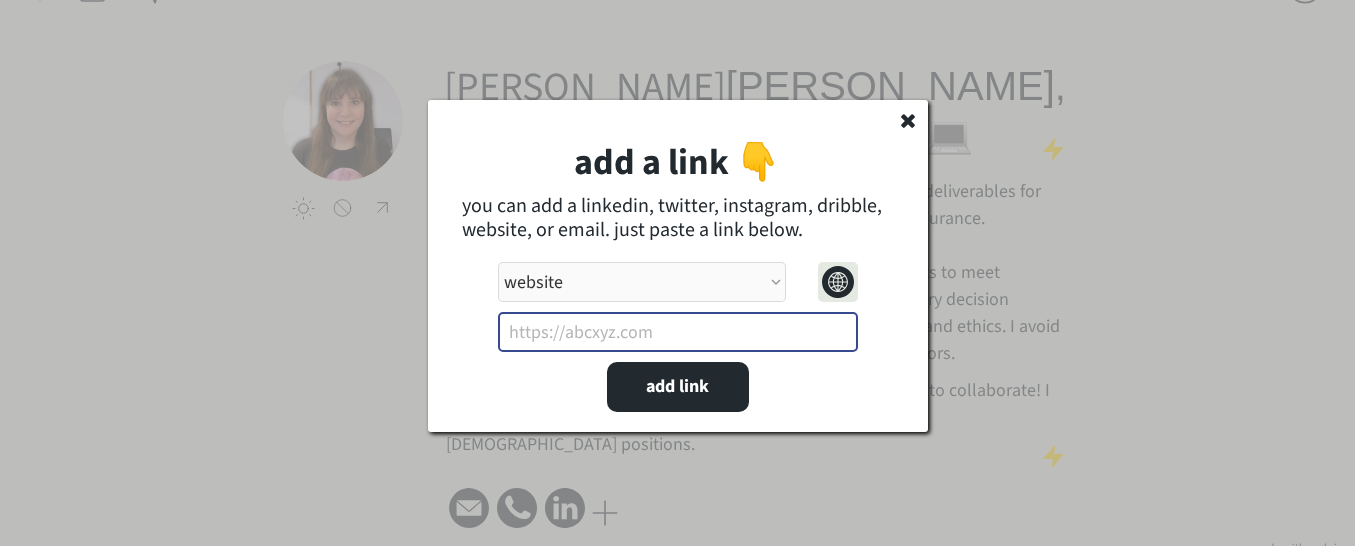 click at bounding box center (678, 332) 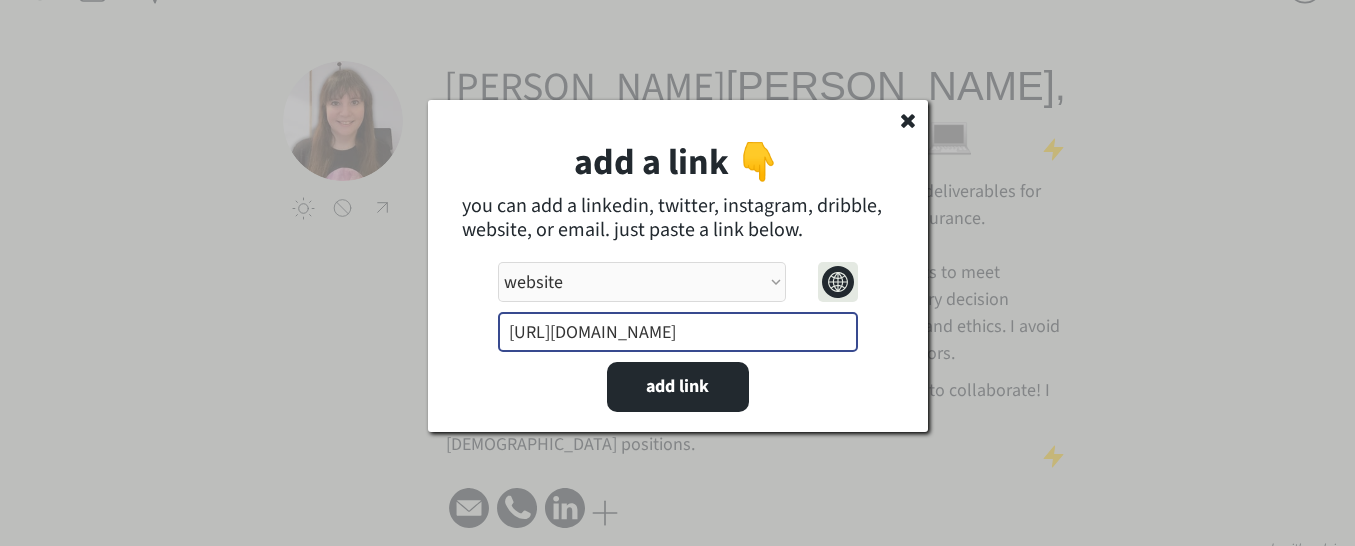scroll, scrollTop: 0, scrollLeft: 38, axis: horizontal 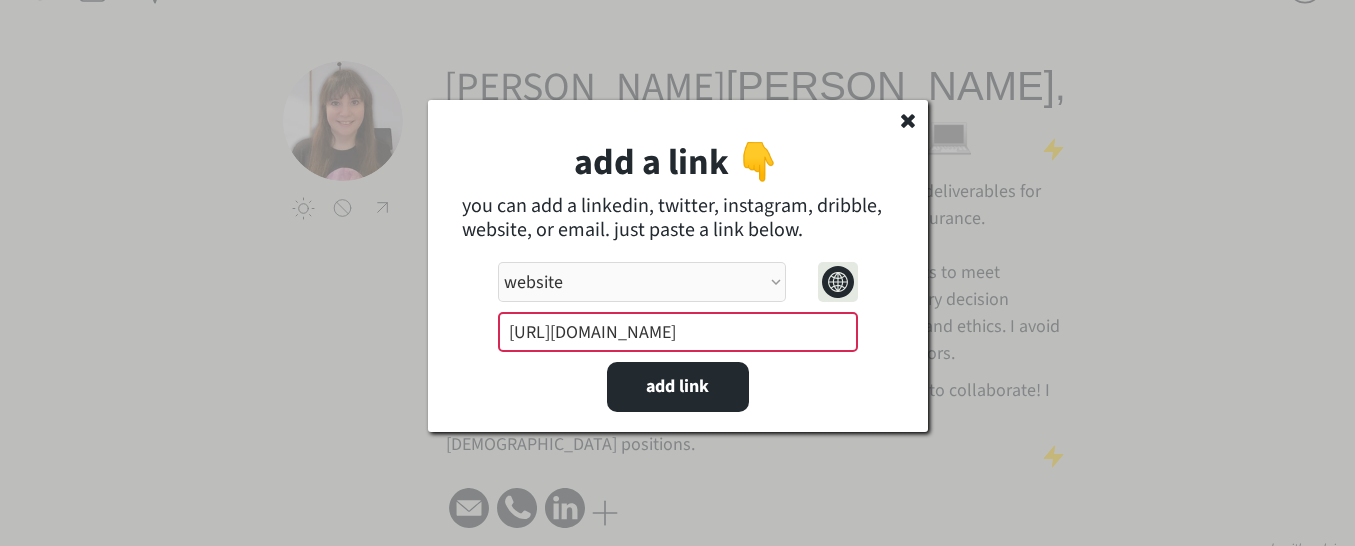 type on "https://lindseyflaggportfolio.journoportfolio.com/" 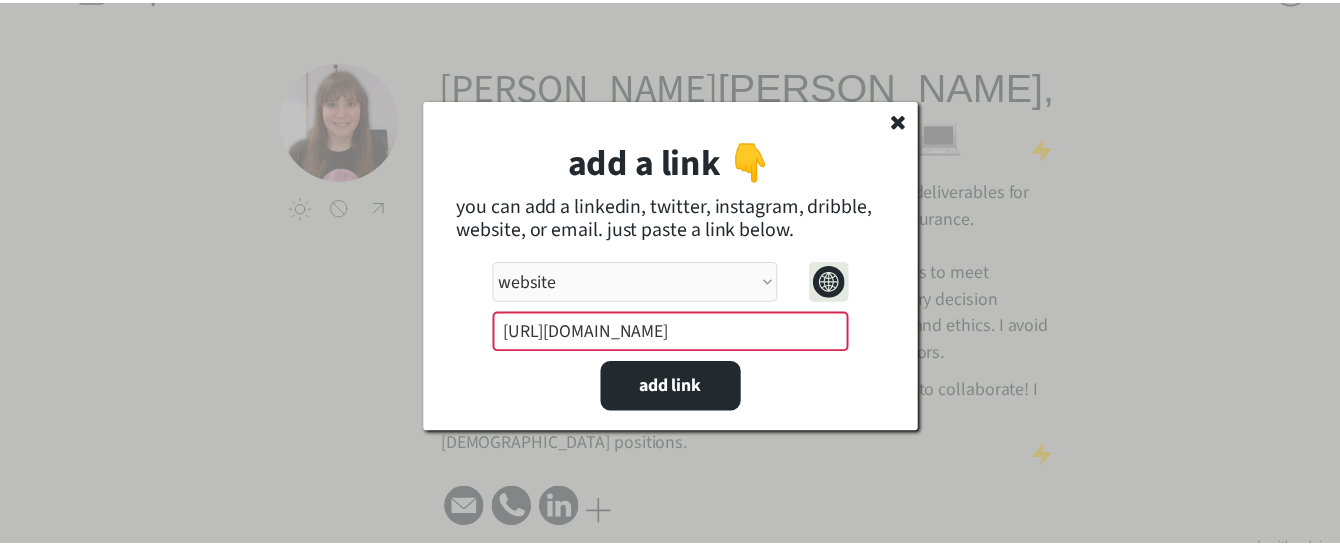 scroll, scrollTop: 0, scrollLeft: 0, axis: both 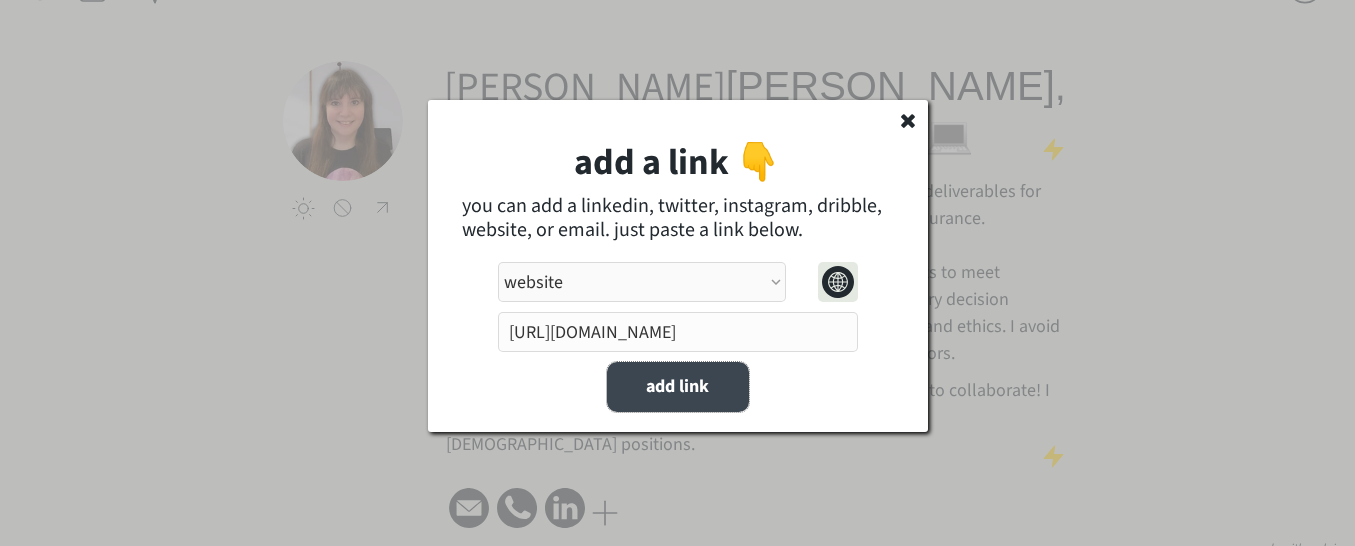 click on "add link" at bounding box center (678, 387) 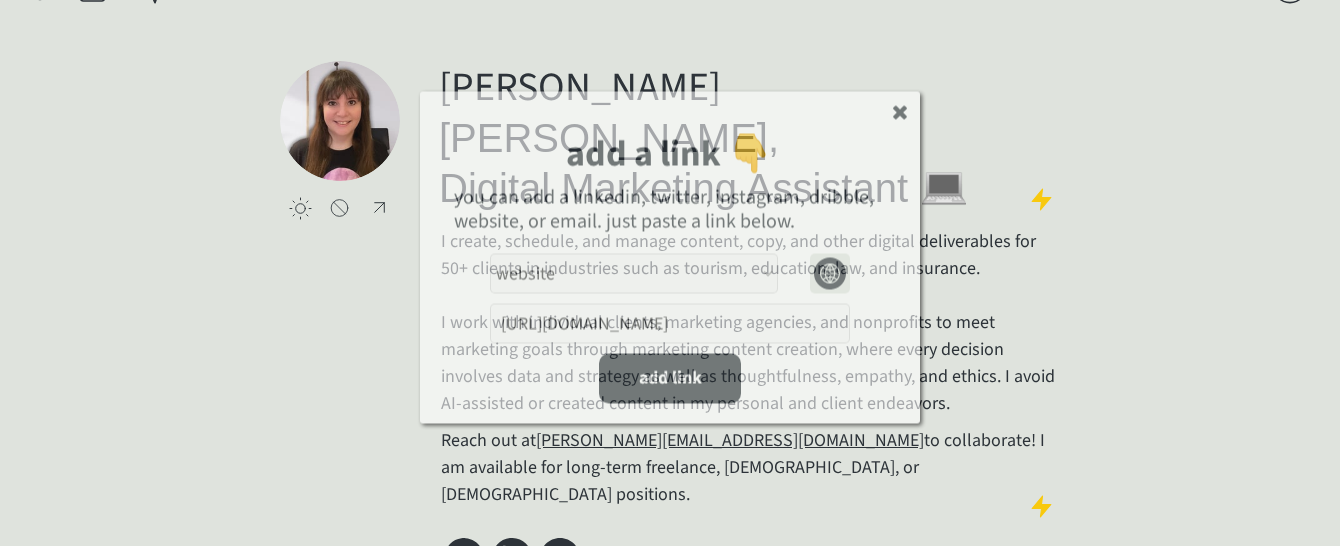 type 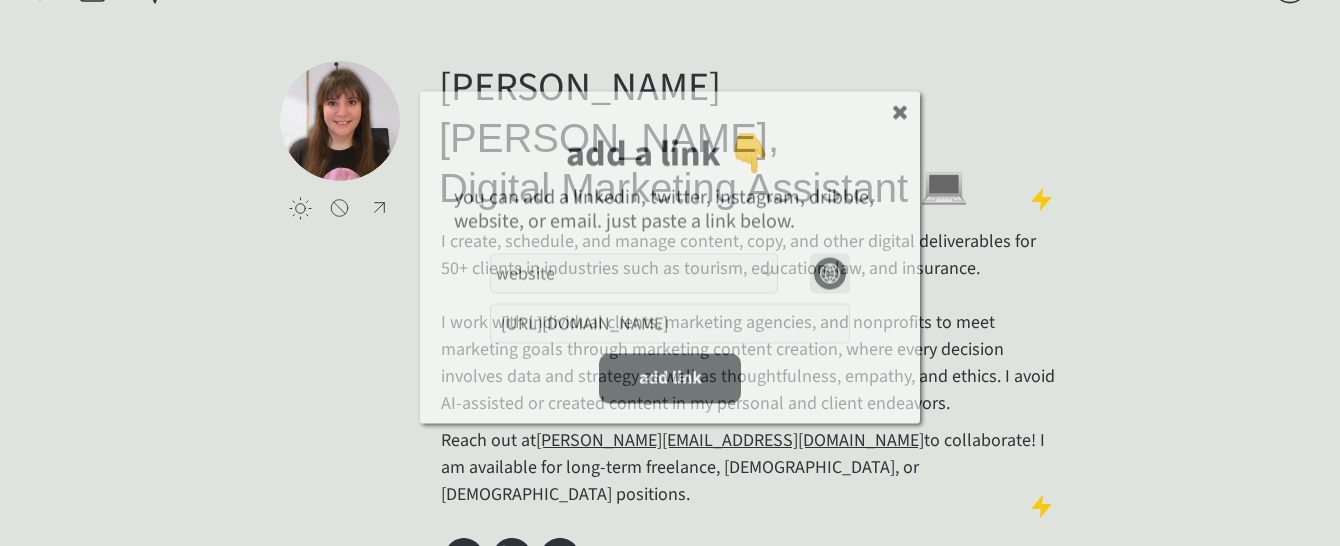 select on ""PLACEHOLDER_1427118222253"" 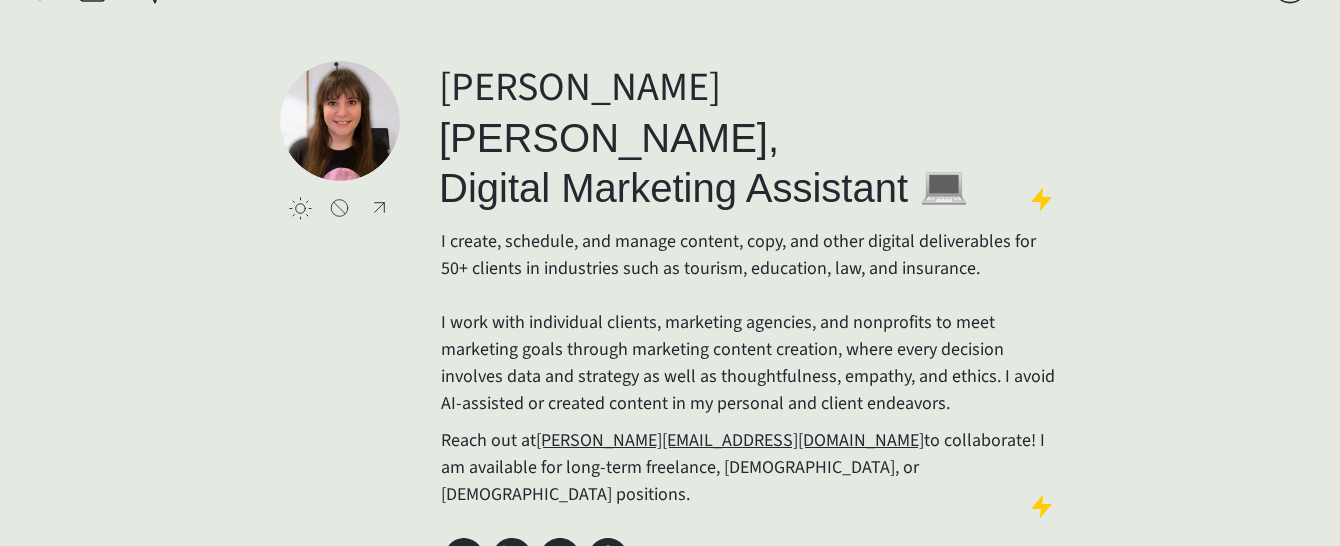 drag, startPoint x: 590, startPoint y: 489, endPoint x: 747, endPoint y: 474, distance: 157.71494 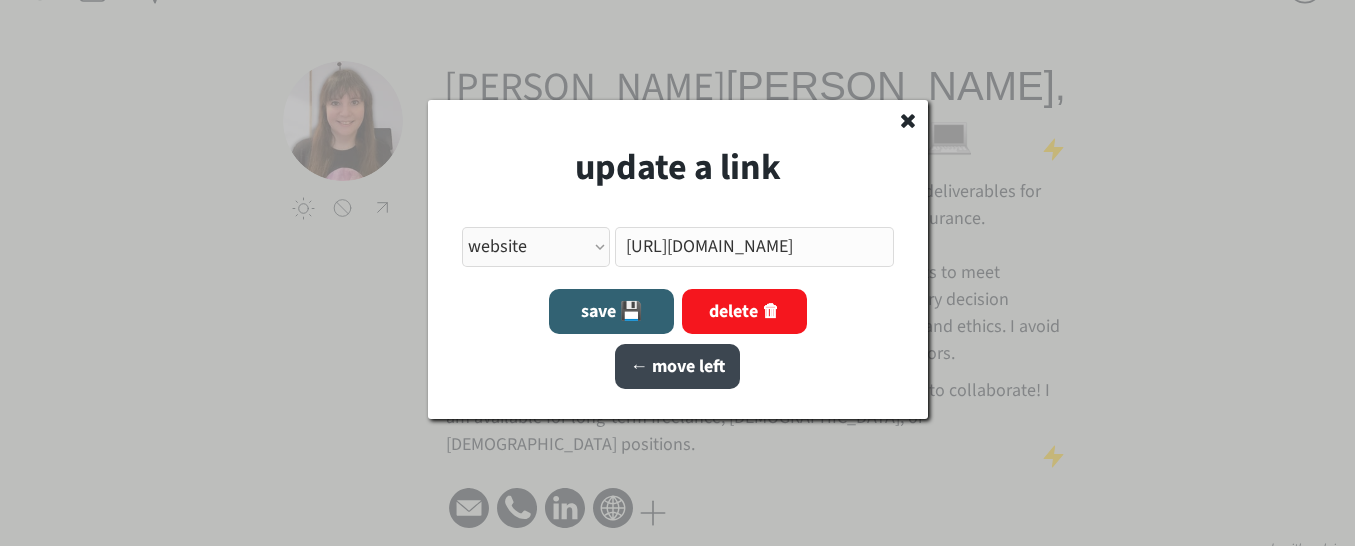 click on "← move left" at bounding box center [677, 366] 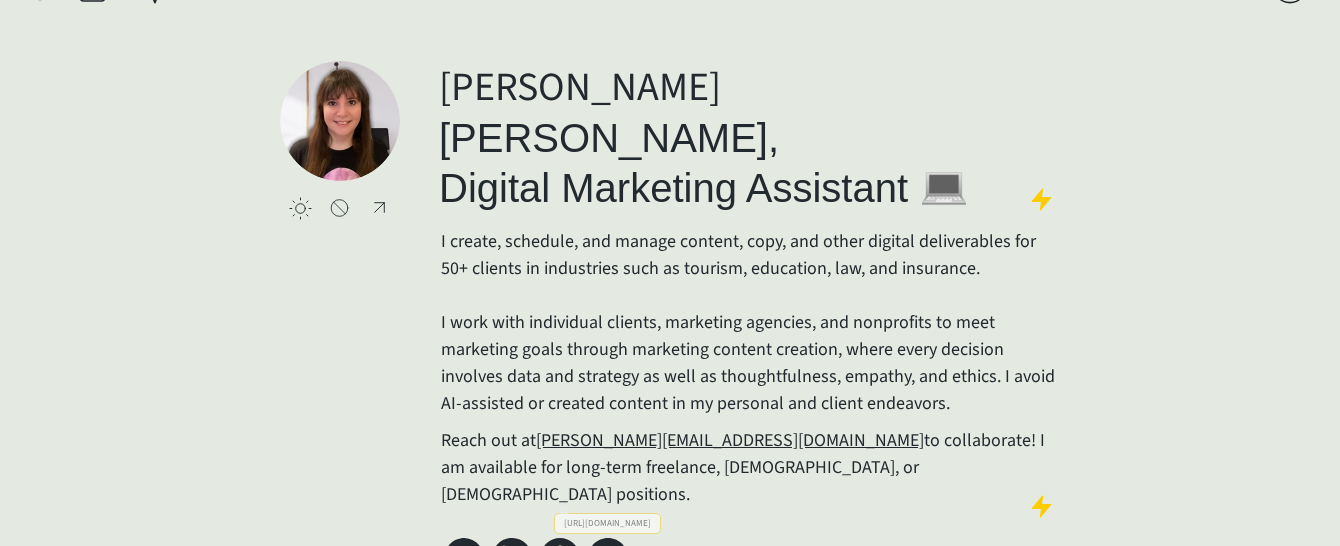 click on "Lindsey  Flagg, Digital Marketing Assistant 💻 I create, schedule, and manage content, copy, and other digital deliverables for 50+ clients in industries such as tourism, education, law, and insurance.  I work with individual clients, marketing agencies, and nonprofits to meet marketing goals through marketing content creation, where every decision involves data and strategy as well as thoughtfulness, empathy, and ethics. I avoid AI-assisted or created content in my personal and client endeavors. Reach out at  lindsey@lindseyflagg.com  to collaborate! I am available for long-term freelance, part-time employee, or full-time employee positions." at bounding box center [748, 322] 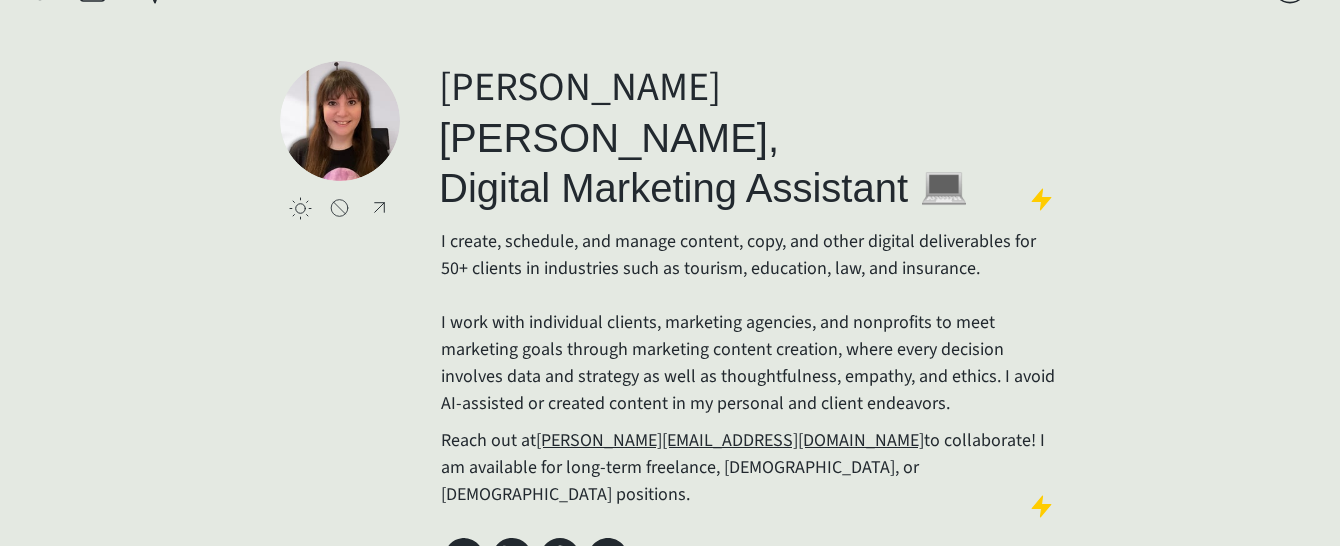 click on "saving... click to upload a picture Lindsey  Flagg, Digital Marketing Assistant 💻 I create, schedule, and manage content, copy, and other digital deliverables for 50+ clients in industries such as tourism, education, law, and insurance.  I work with individual clients, marketing agencies, and nonprofits to meet marketing goals through marketing content creation, where every decision involves data and strategy as well as thoughtfulness, empathy, and ethics. I avoid AI-assisted or created content in my personal and client endeavors. Reach out at  lindsey@lindseyflagg.com  to collaborate! I am available for long-term freelance, part-time employee, or full-time employee positions.
made with realnice" 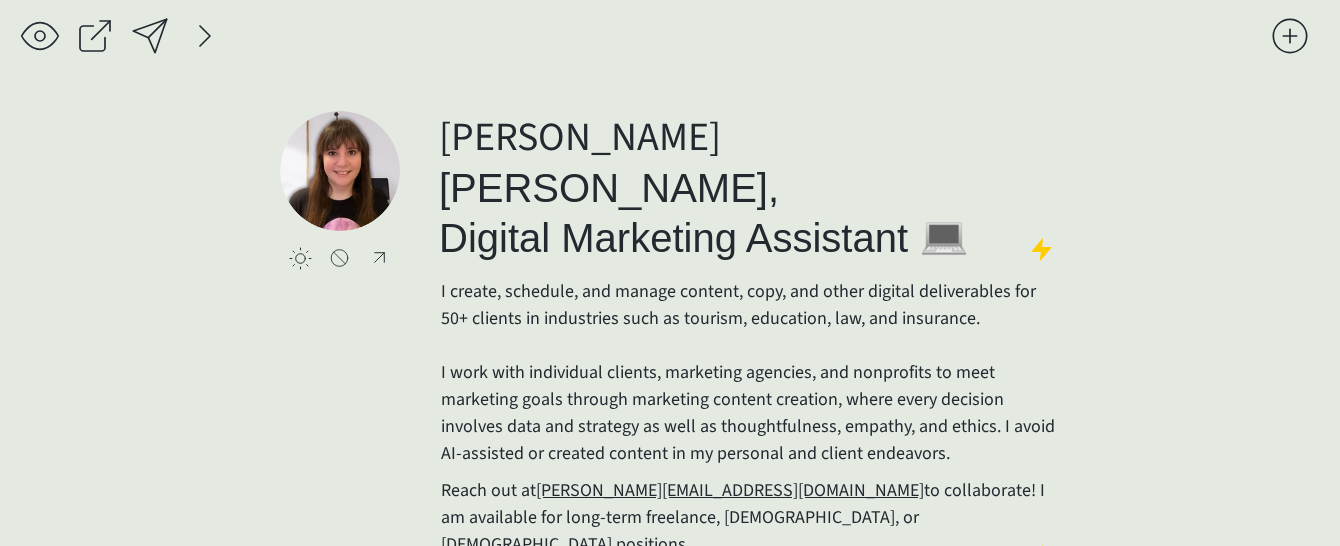 scroll, scrollTop: 0, scrollLeft: 0, axis: both 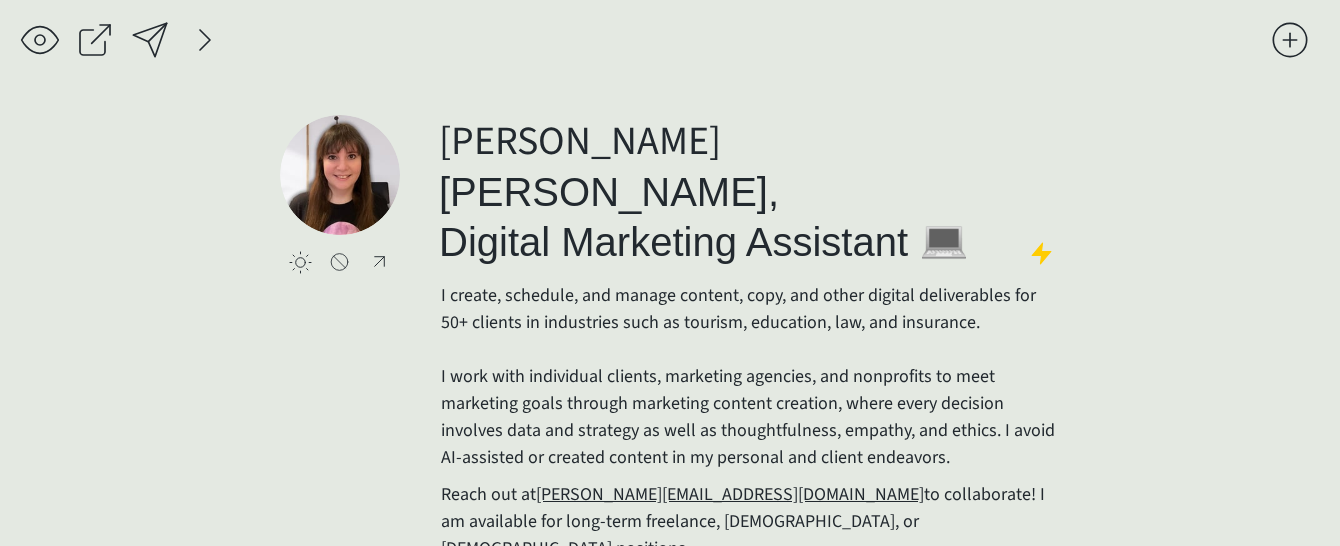 click on "saving... click to upload a picture Lindsey  Flagg, Digital Marketing Assistant 💻 I create, schedule, and manage content, copy, and other digital deliverables for 50+ clients in industries such as tourism, education, law, and insurance.  I work with individual clients, marketing agencies, and nonprofits to meet marketing goals through marketing content creation, where every decision involves data and strategy as well as thoughtfulness, empathy, and ethics. I avoid AI-assisted or created content in my personal and client endeavors. Reach out at  lindsey@lindseyflagg.com  to collaborate! I am available for long-term freelance, part-time employee, or full-time employee positions.
made with realnice" 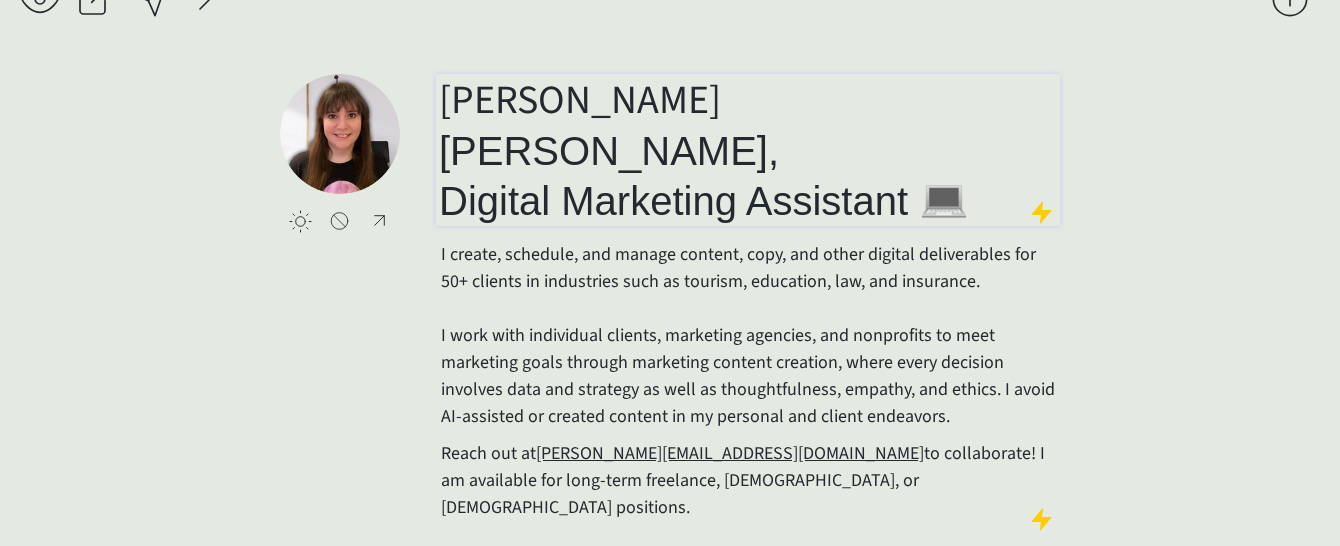 scroll, scrollTop: 42, scrollLeft: 0, axis: vertical 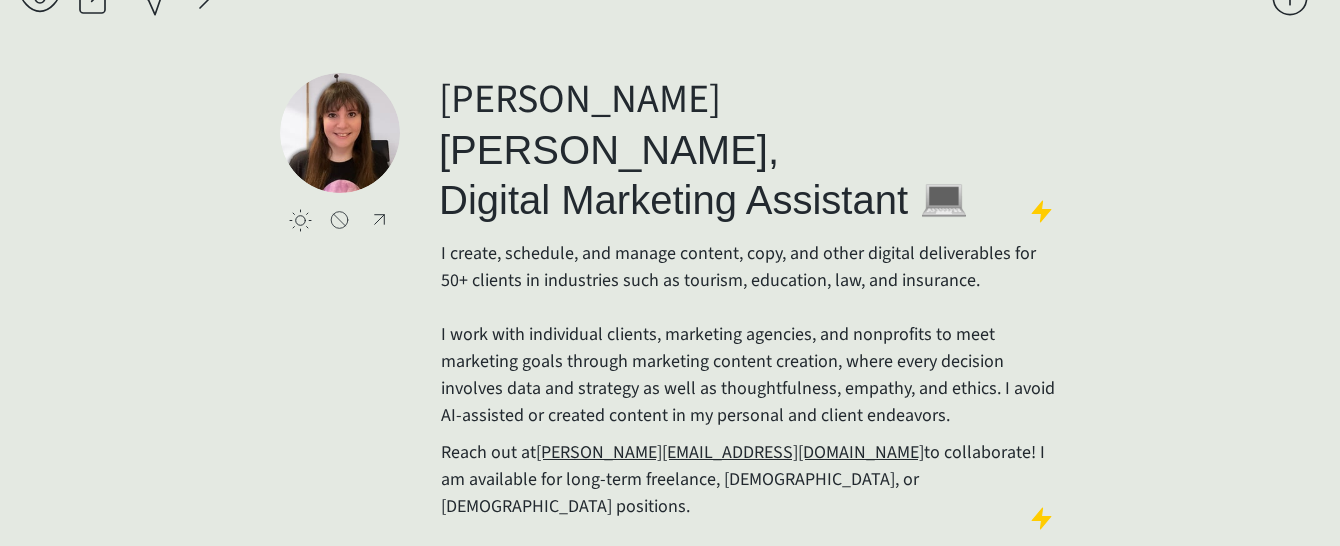 drag, startPoint x: 1300, startPoint y: 198, endPoint x: 1263, endPoint y: 187, distance: 38.600517 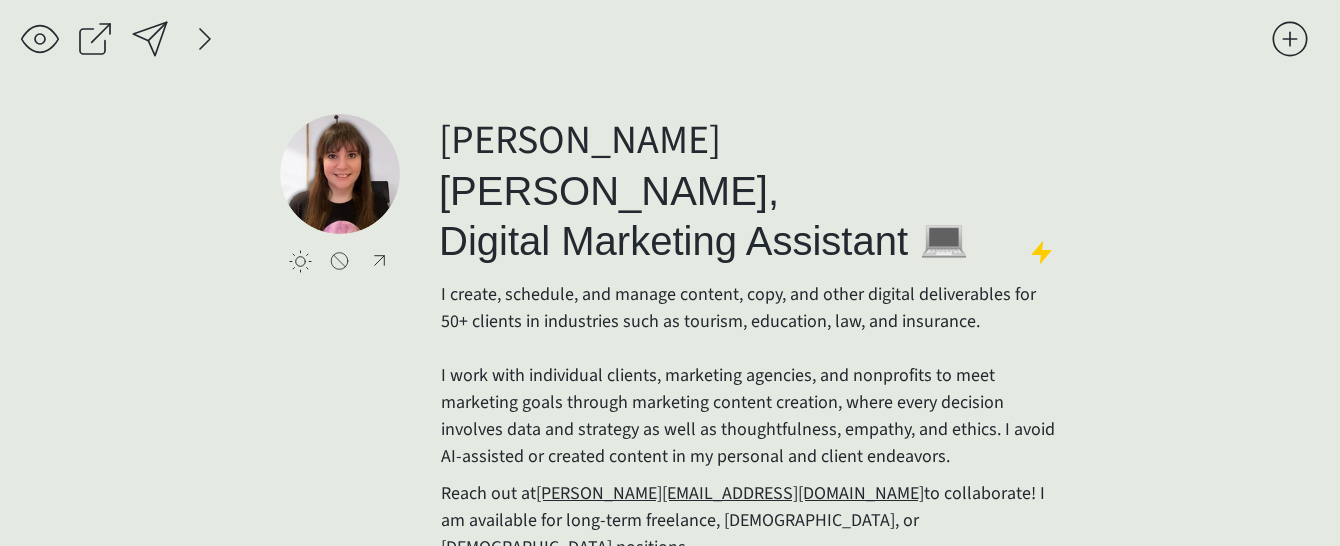 scroll, scrollTop: 0, scrollLeft: 0, axis: both 